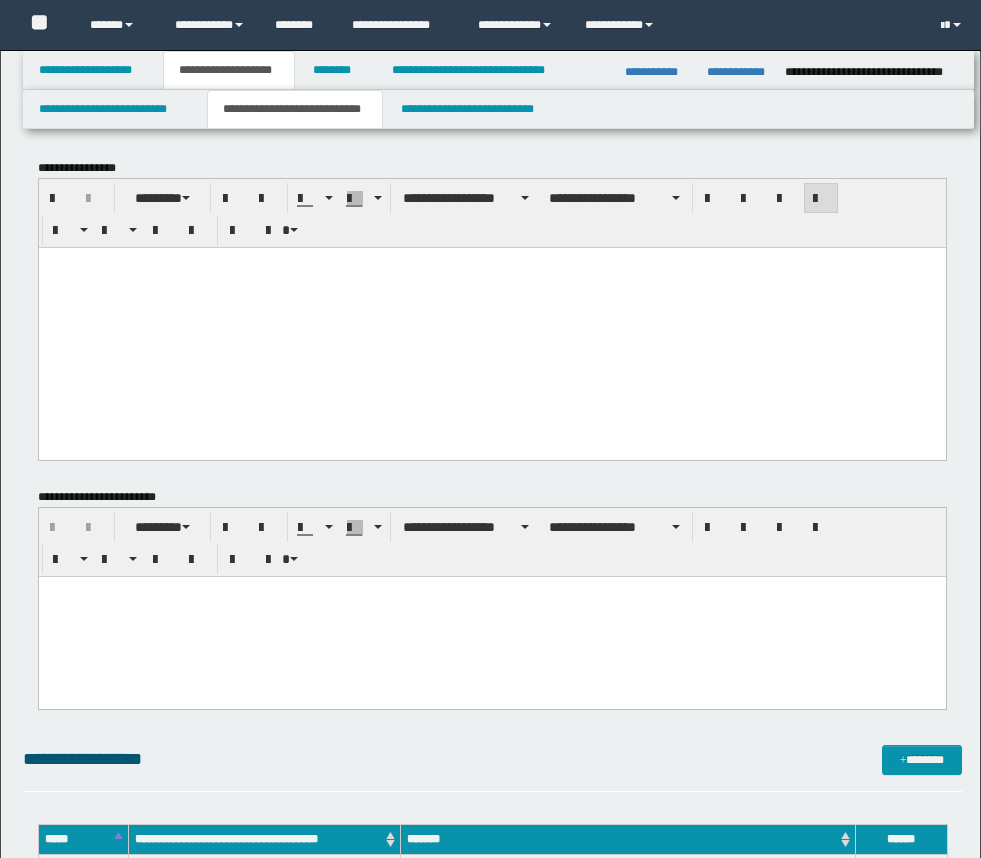 scroll, scrollTop: 333, scrollLeft: 0, axis: vertical 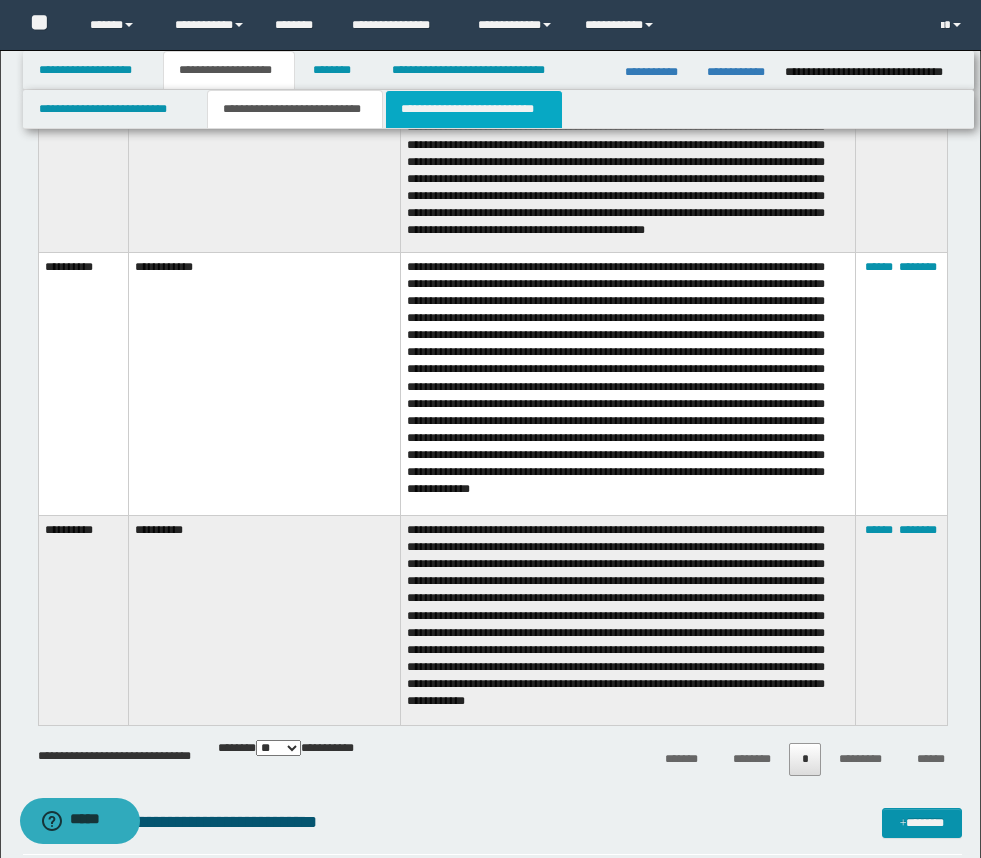 click on "**********" at bounding box center [474, 109] 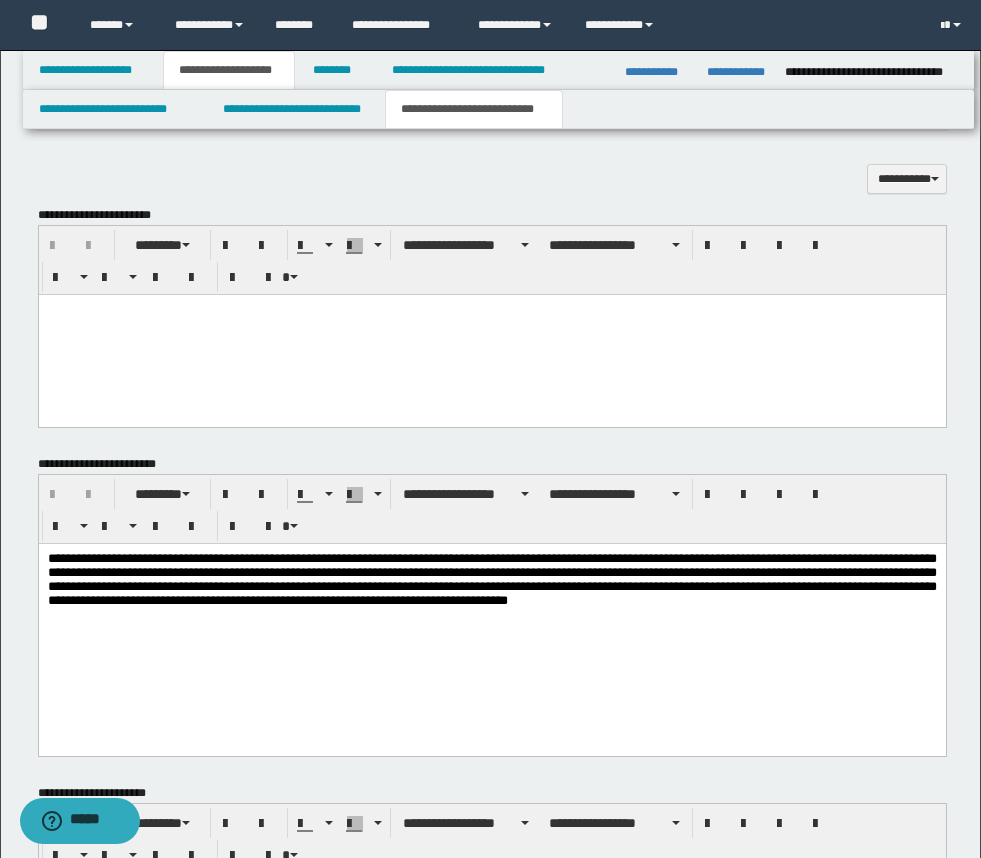 scroll, scrollTop: 1000, scrollLeft: 0, axis: vertical 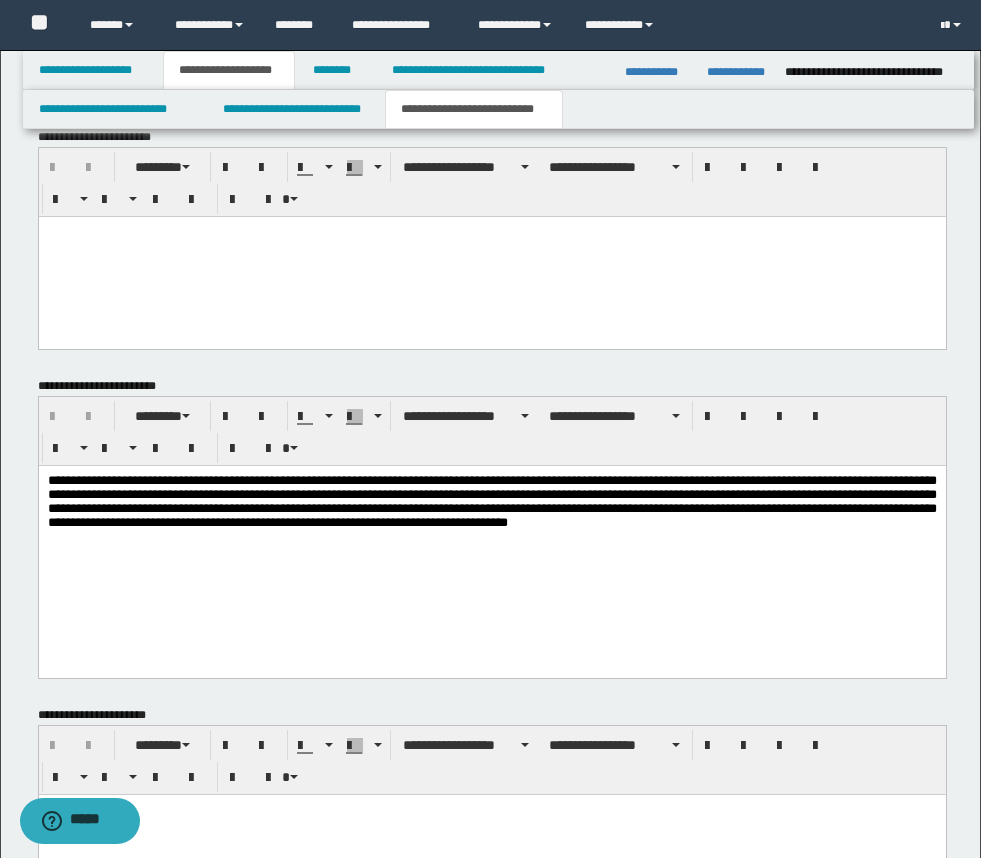 click at bounding box center [491, 256] 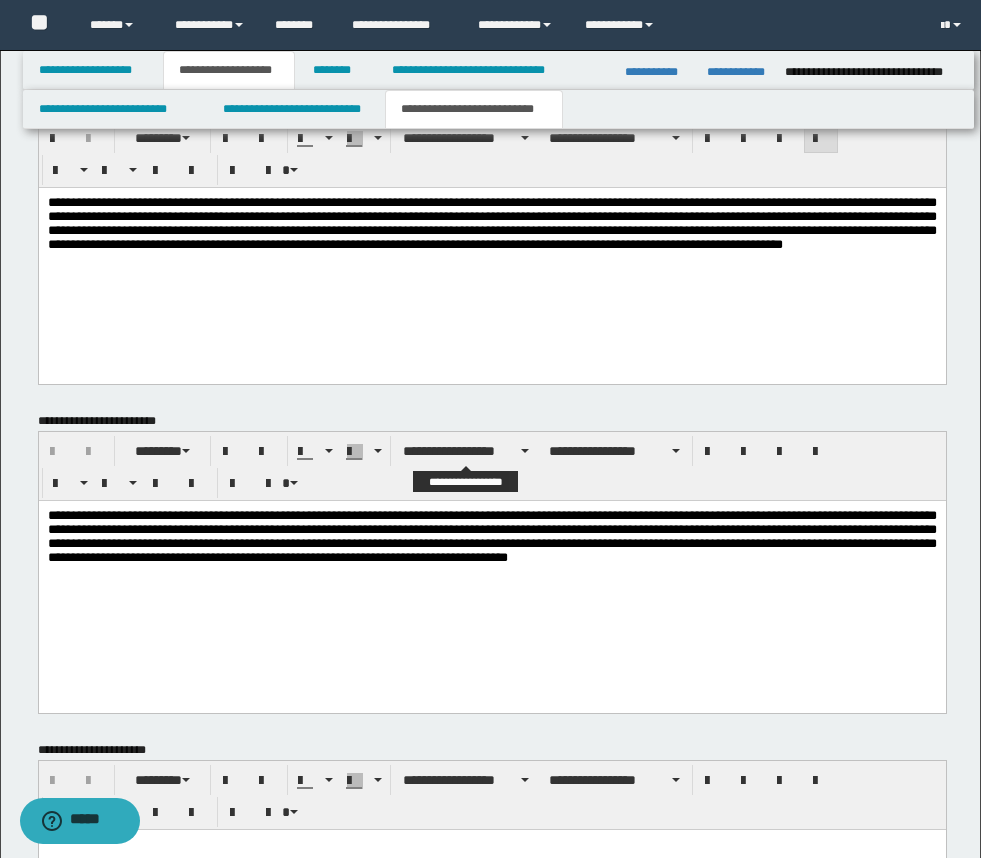 scroll, scrollTop: 1257, scrollLeft: 0, axis: vertical 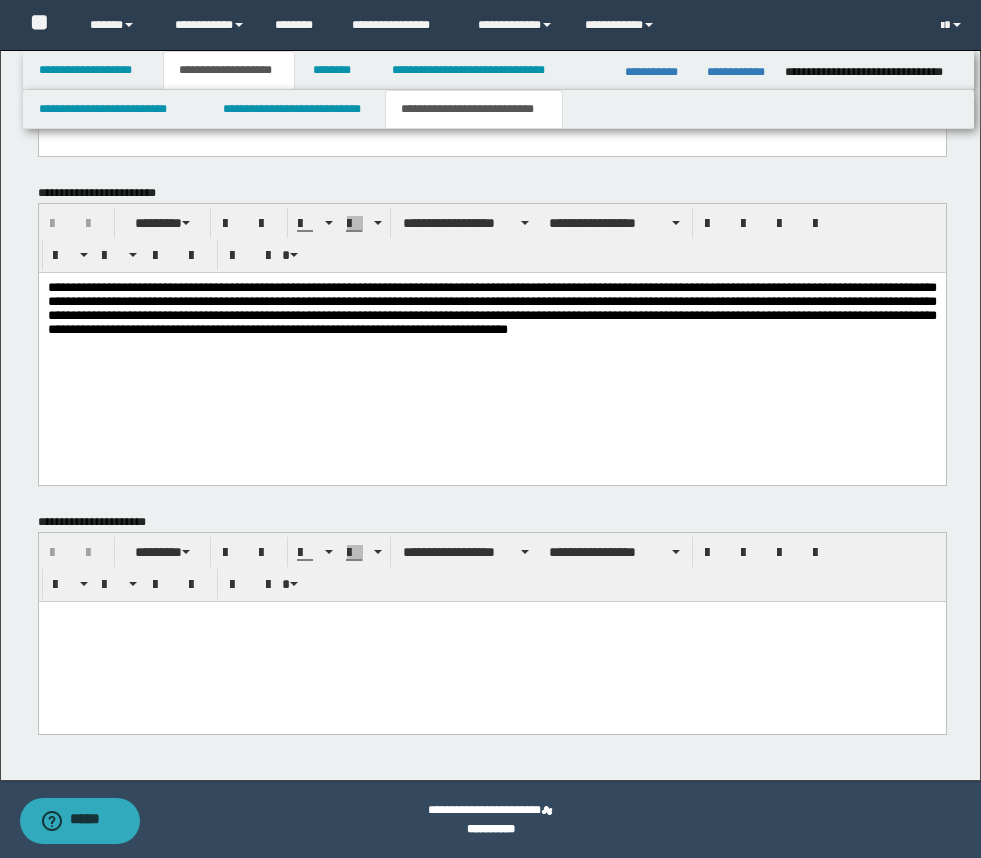 click at bounding box center (491, 641) 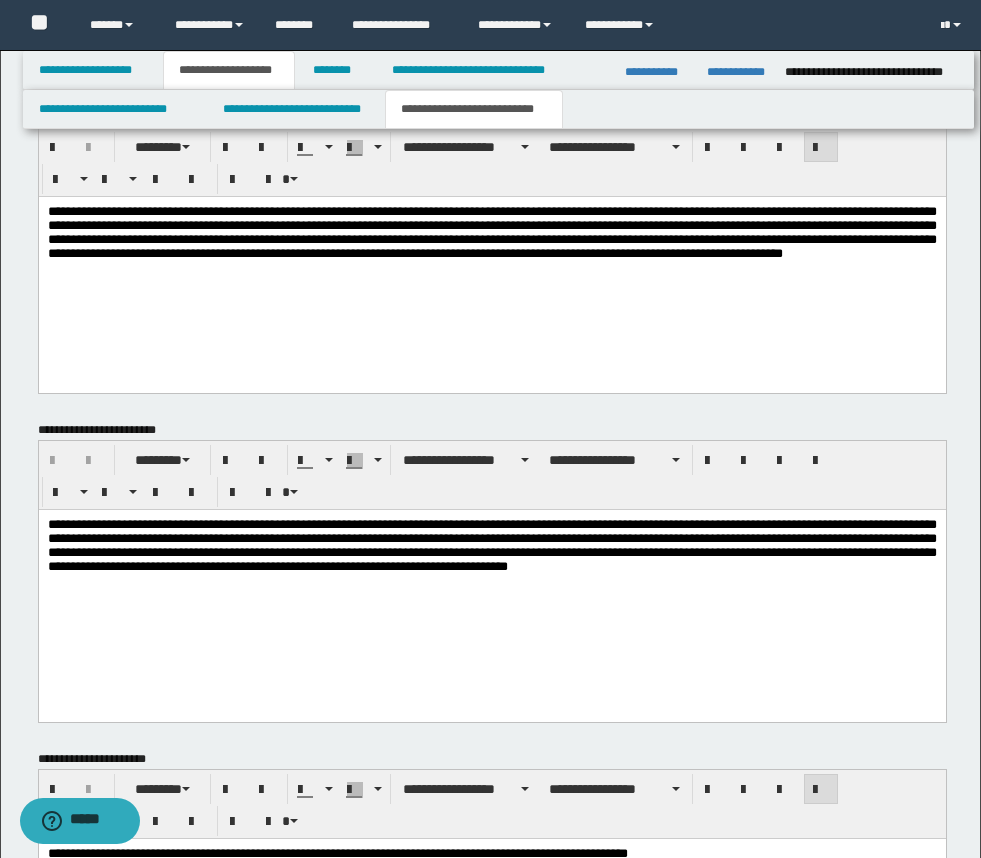 scroll, scrollTop: 1090, scrollLeft: 0, axis: vertical 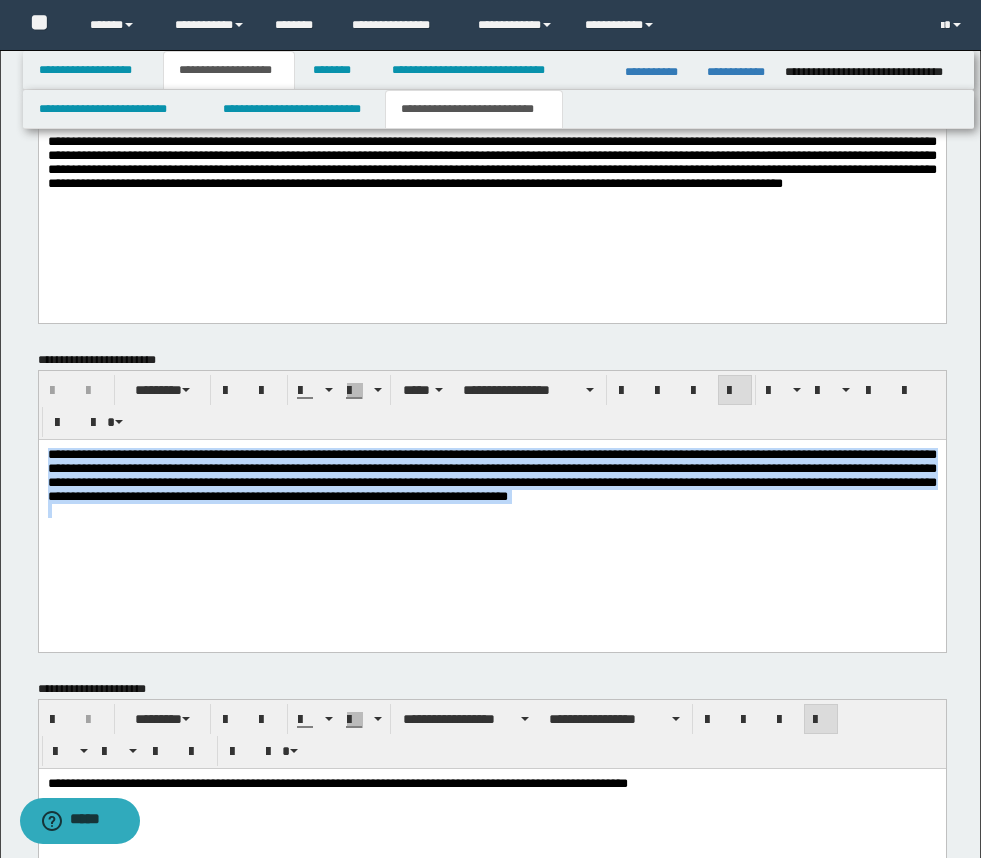 drag, startPoint x: 284, startPoint y: 532, endPoint x: 72, endPoint y: 879, distance: 406.6362 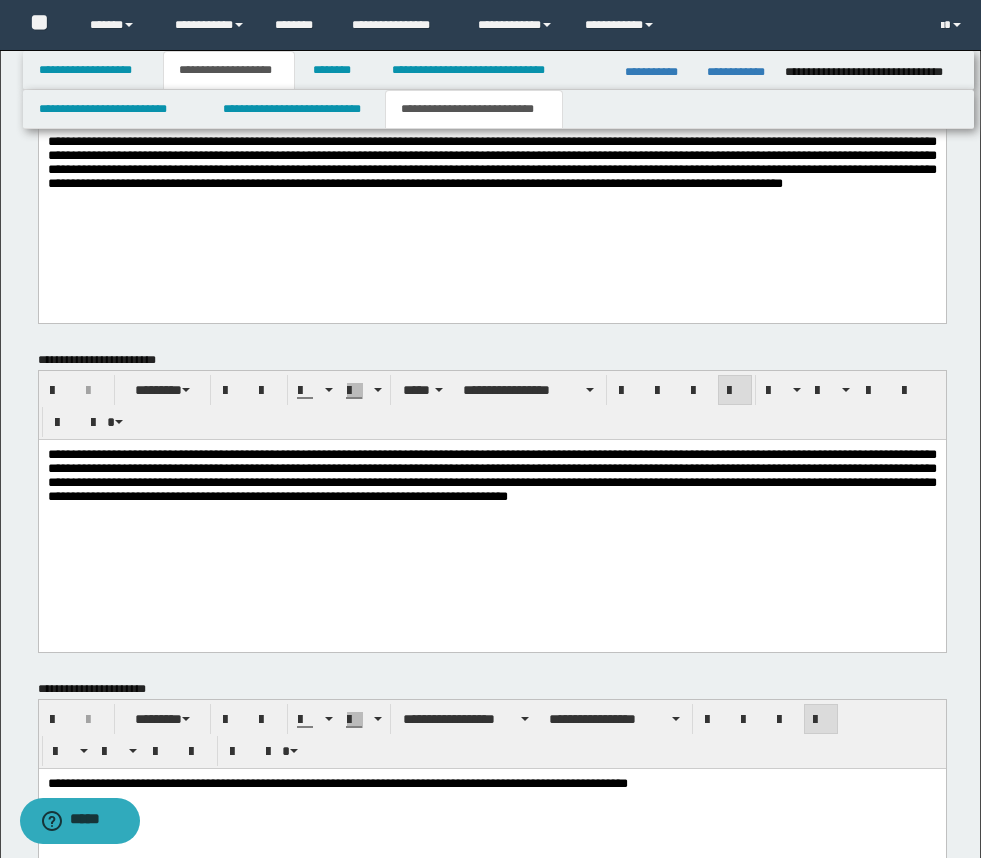drag, startPoint x: 509, startPoint y: 637, endPoint x: 463, endPoint y: 587, distance: 67.941154 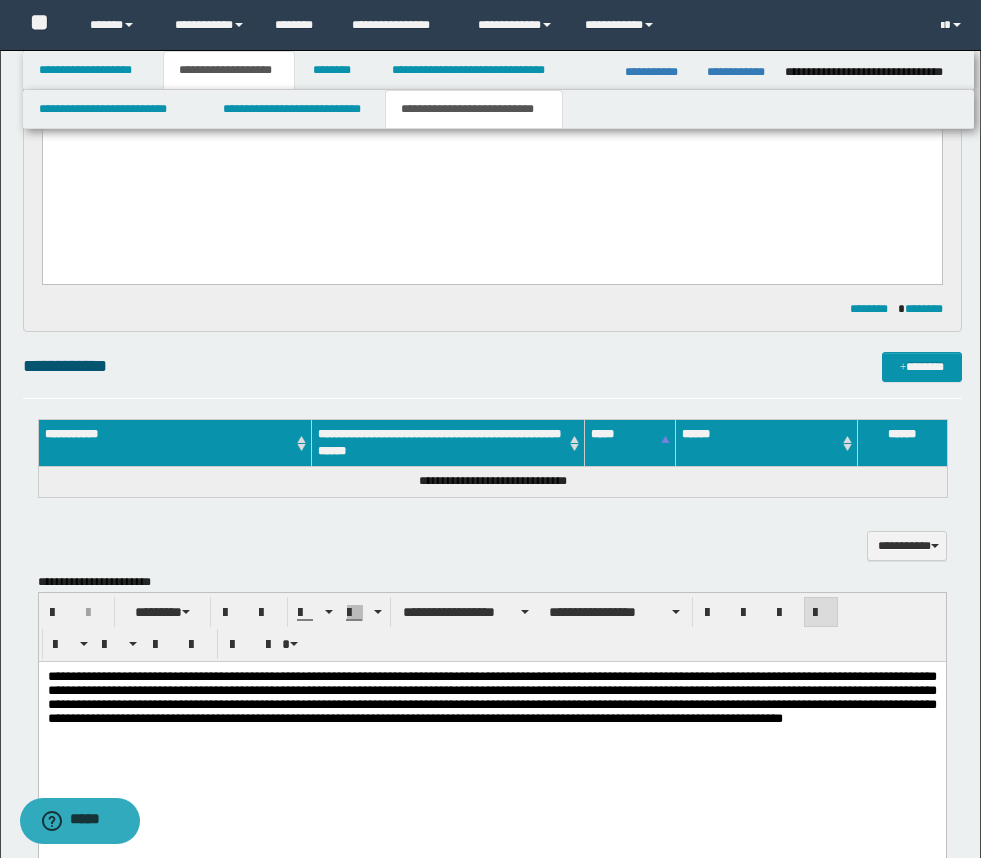 scroll, scrollTop: 0, scrollLeft: 0, axis: both 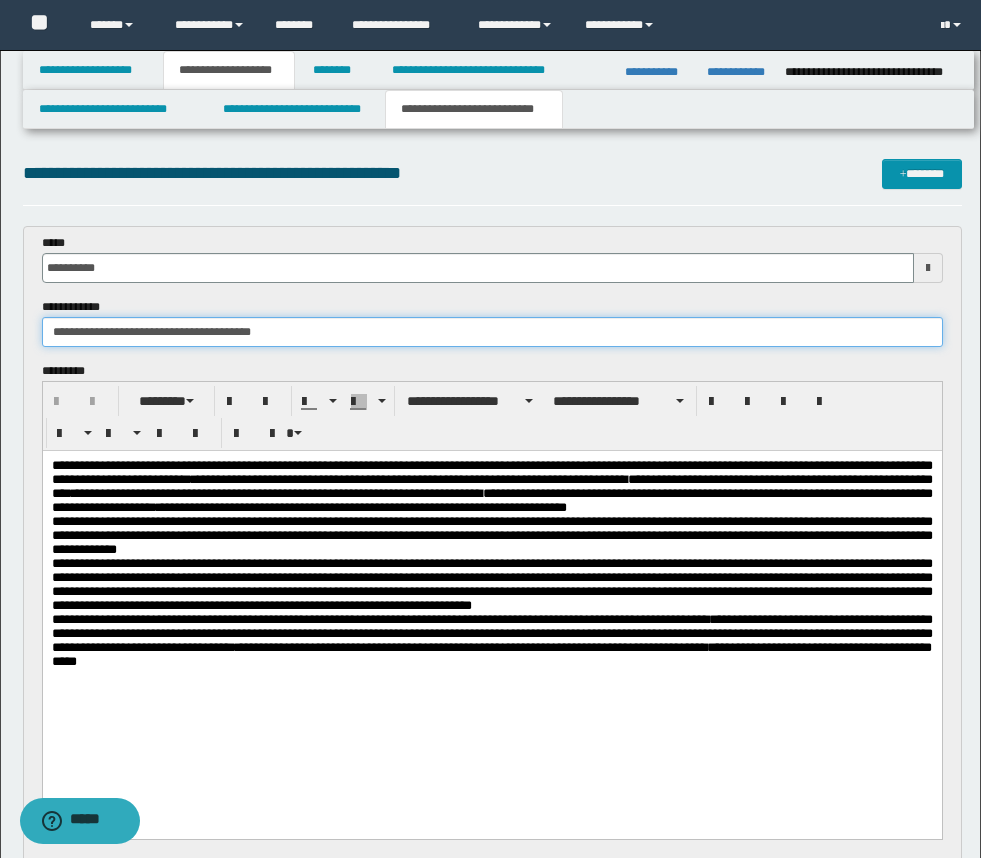 click on "**********" at bounding box center (492, 332) 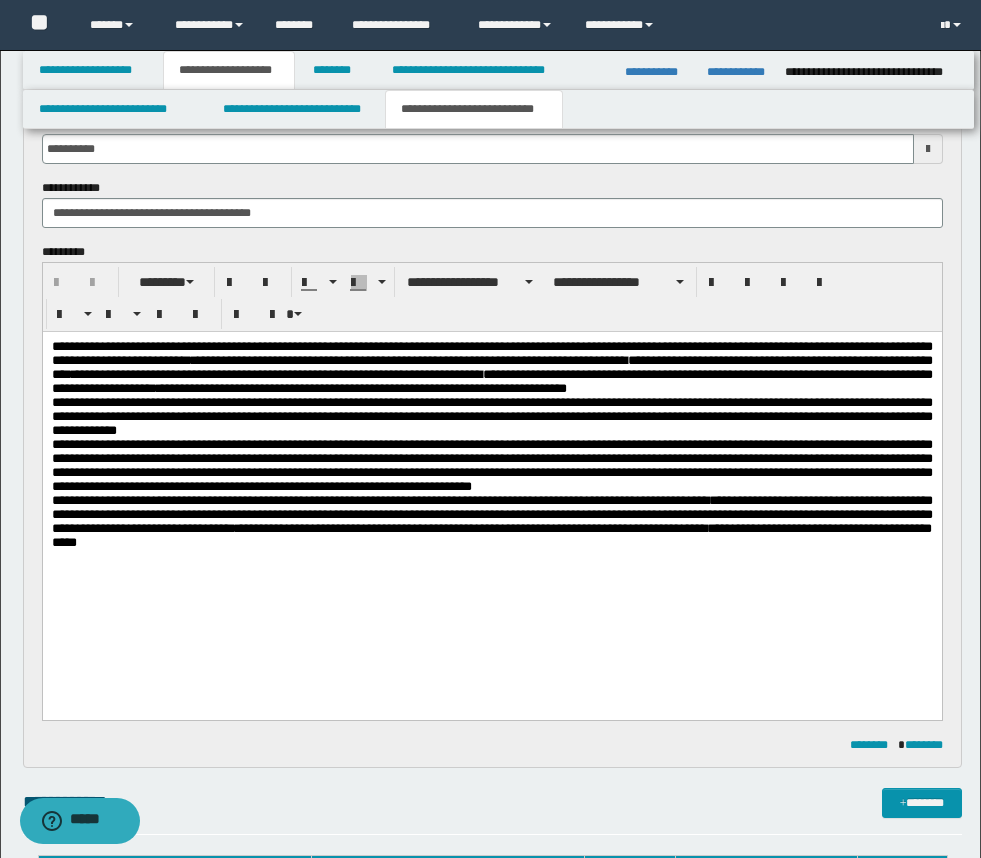 scroll, scrollTop: 167, scrollLeft: 0, axis: vertical 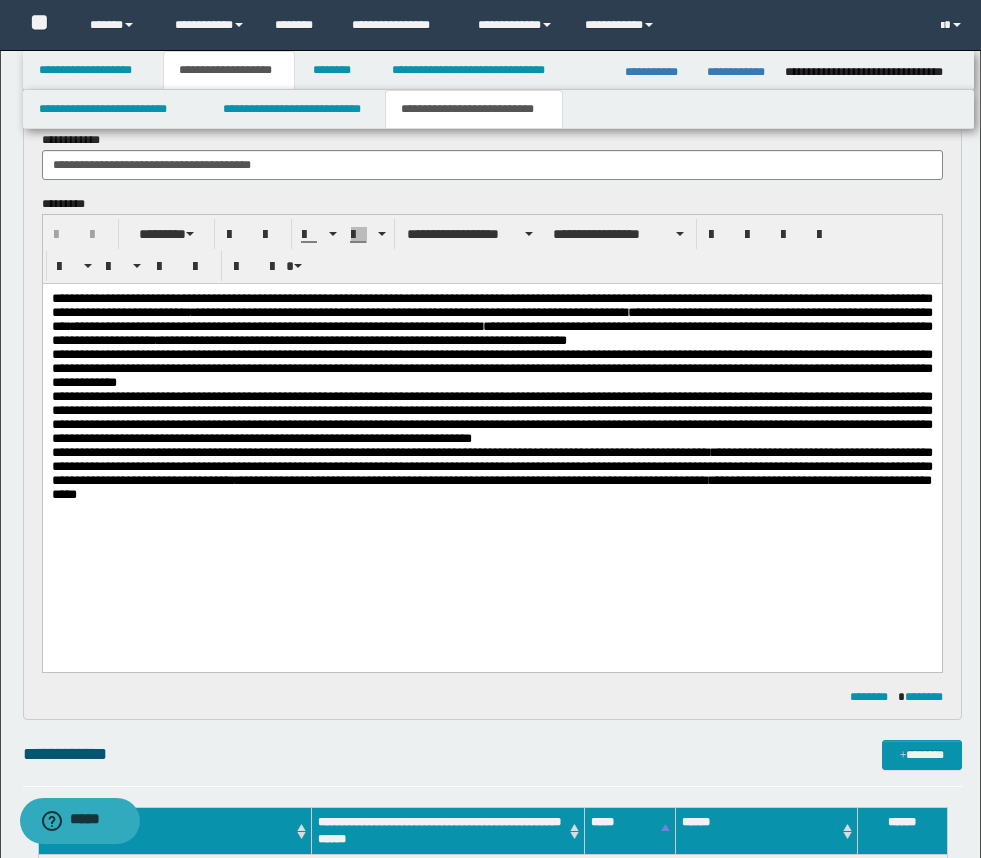 drag, startPoint x: 500, startPoint y: 504, endPoint x: 521, endPoint y: 502, distance: 21.095022 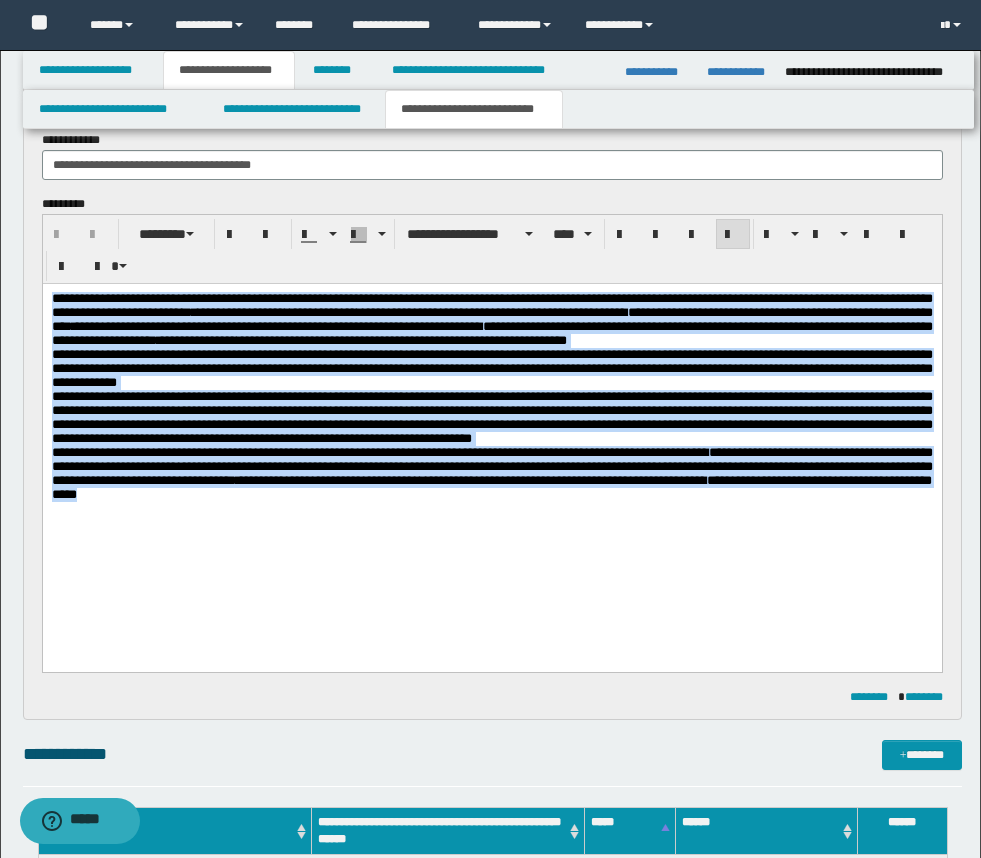 drag, startPoint x: 666, startPoint y: 563, endPoint x: 47, endPoint y: 307, distance: 669.8485 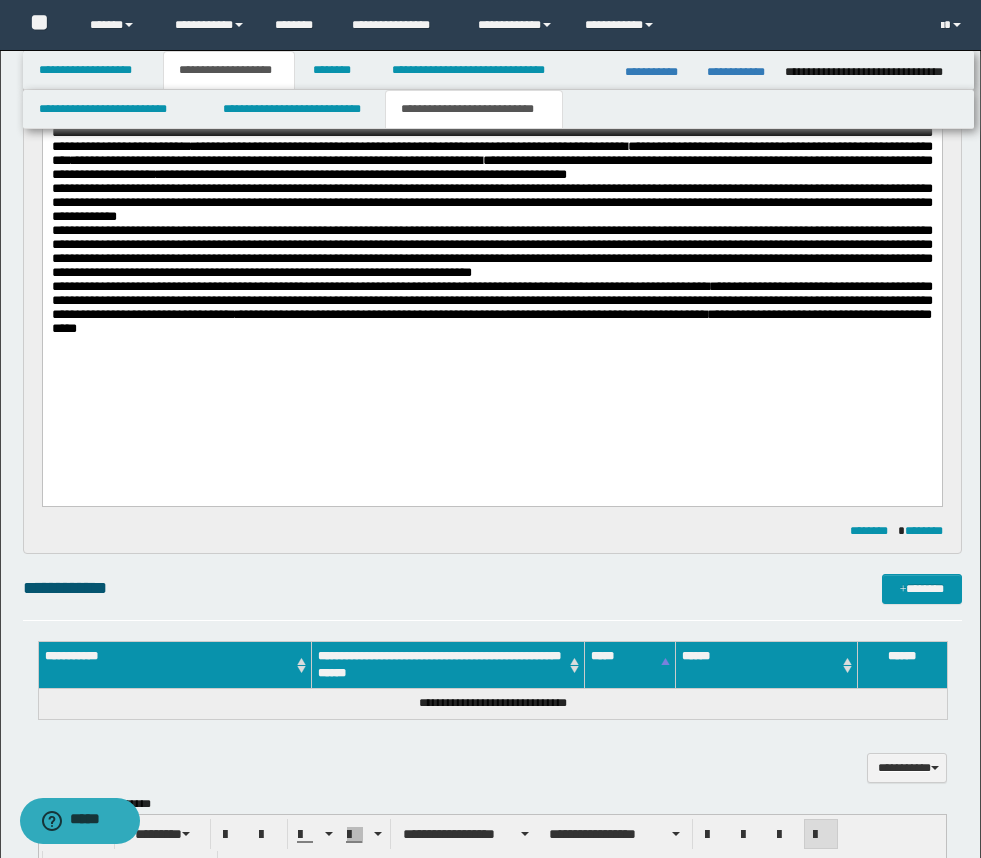 click on "**********" at bounding box center (491, 256) 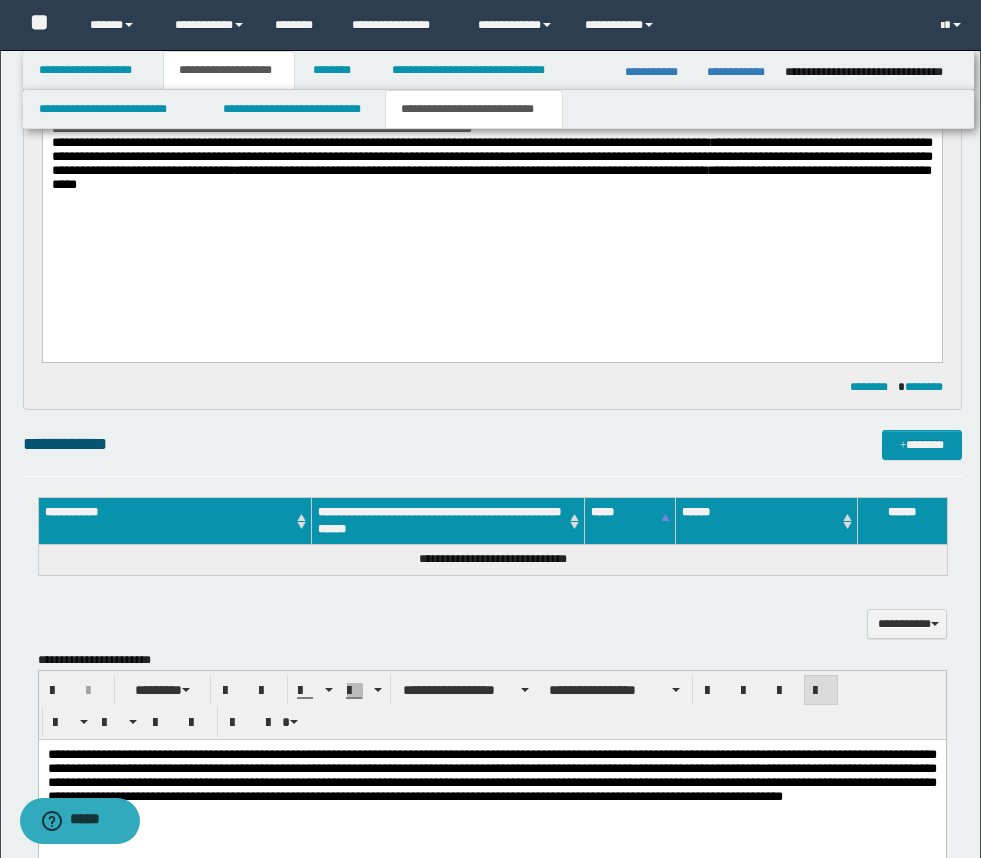 scroll, scrollTop: 424, scrollLeft: 0, axis: vertical 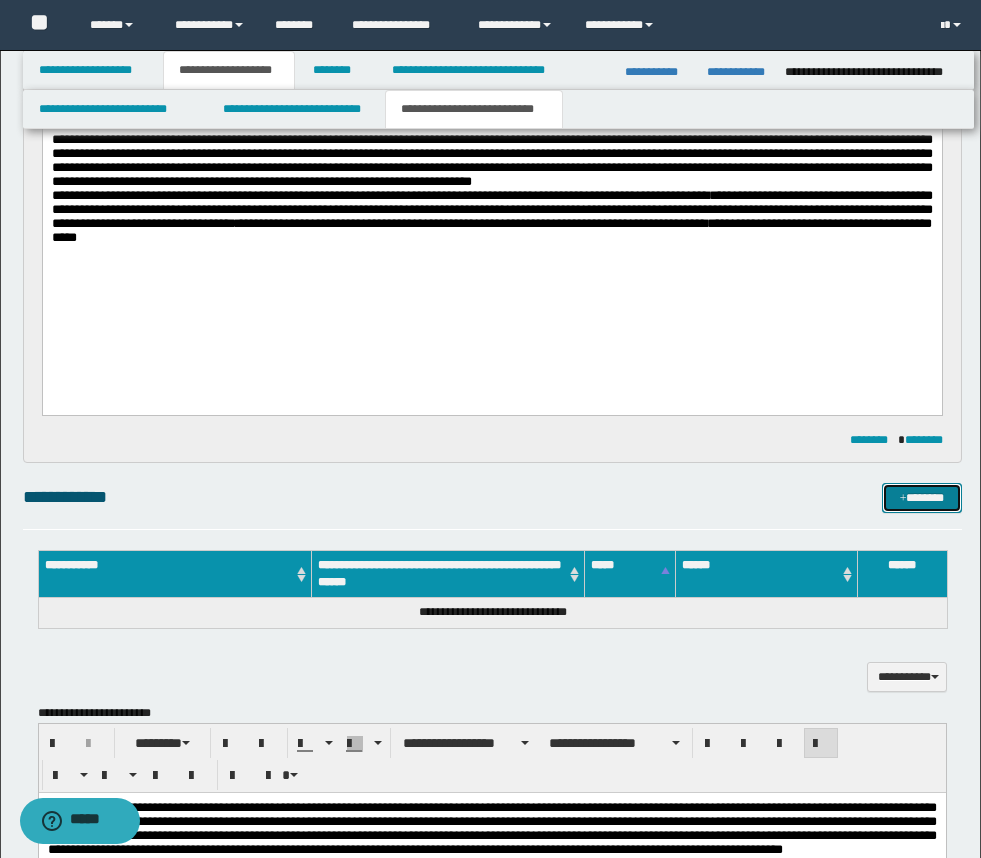 click on "*******" at bounding box center [922, 498] 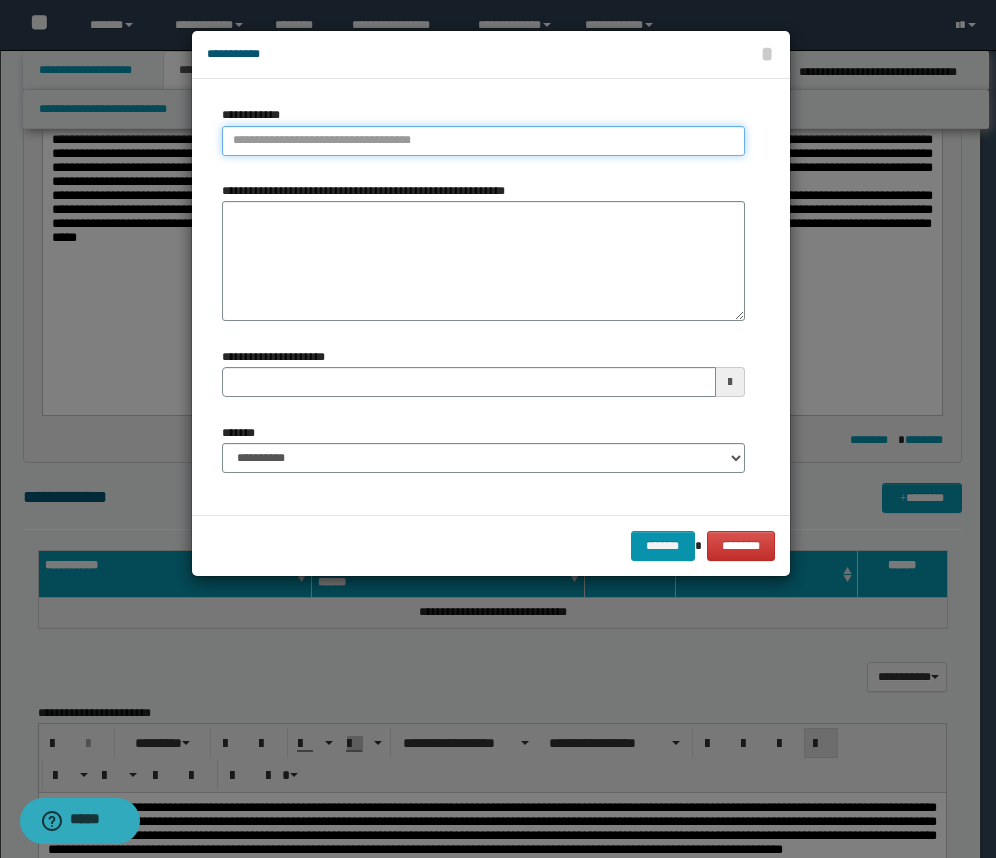 click on "**********" at bounding box center (483, 141) 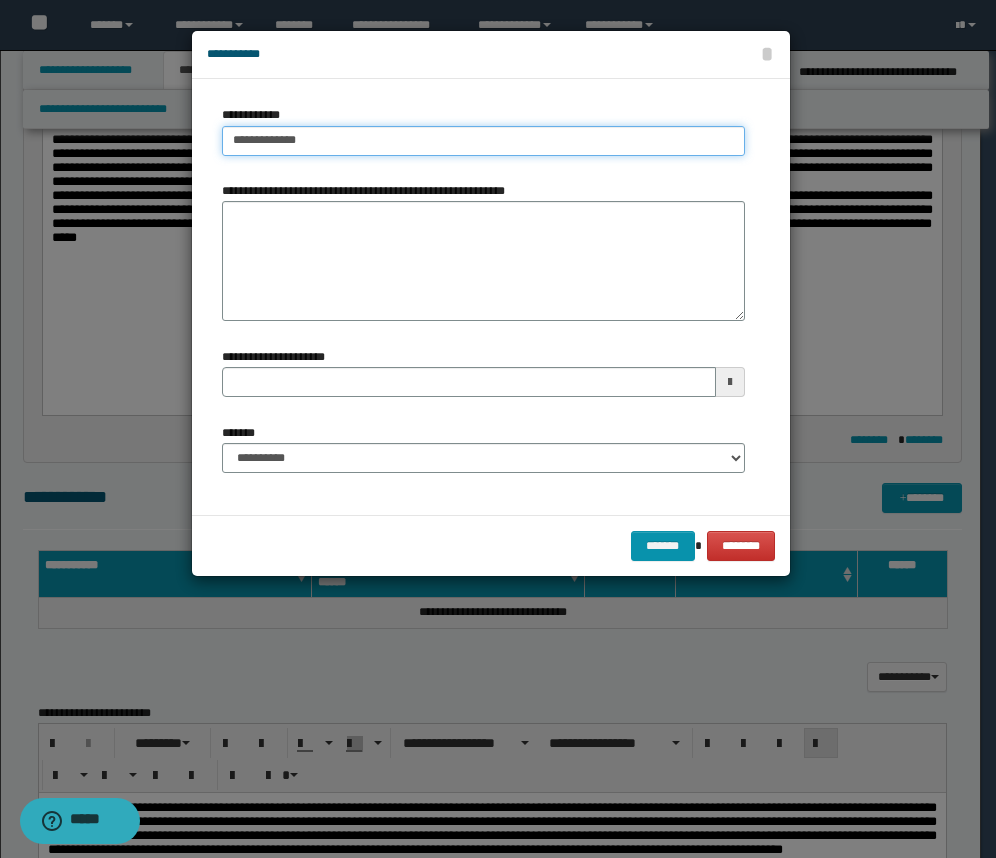 type on "**********" 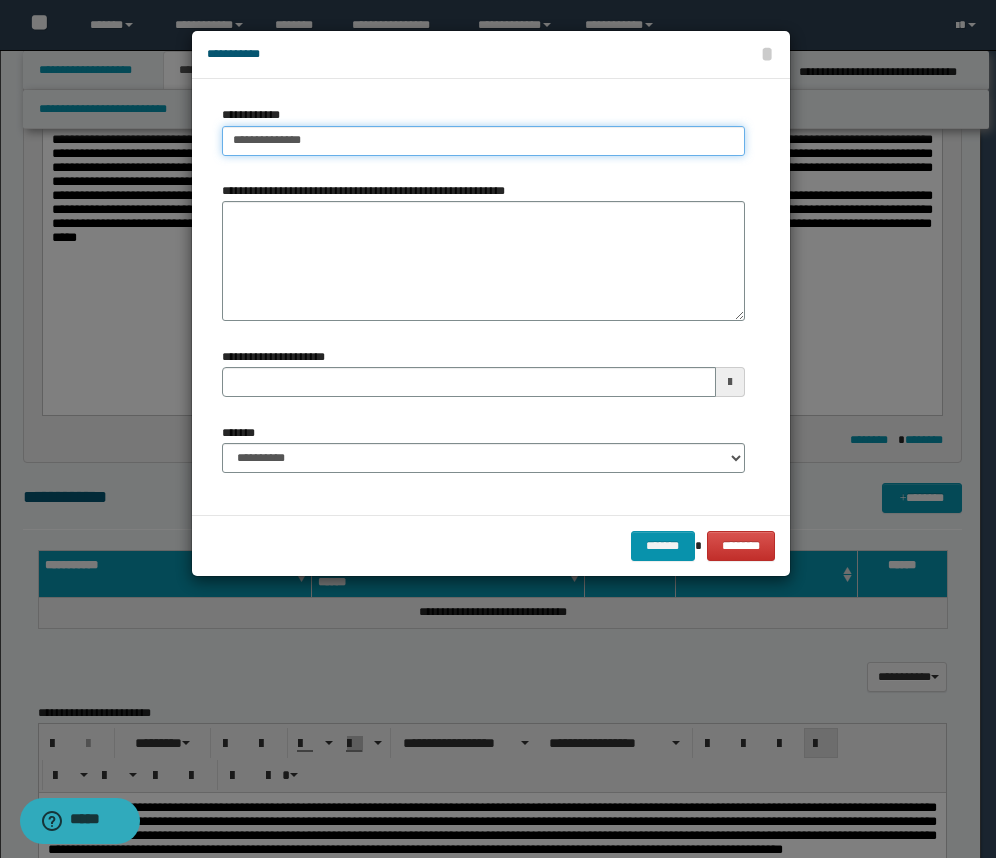 type on "**********" 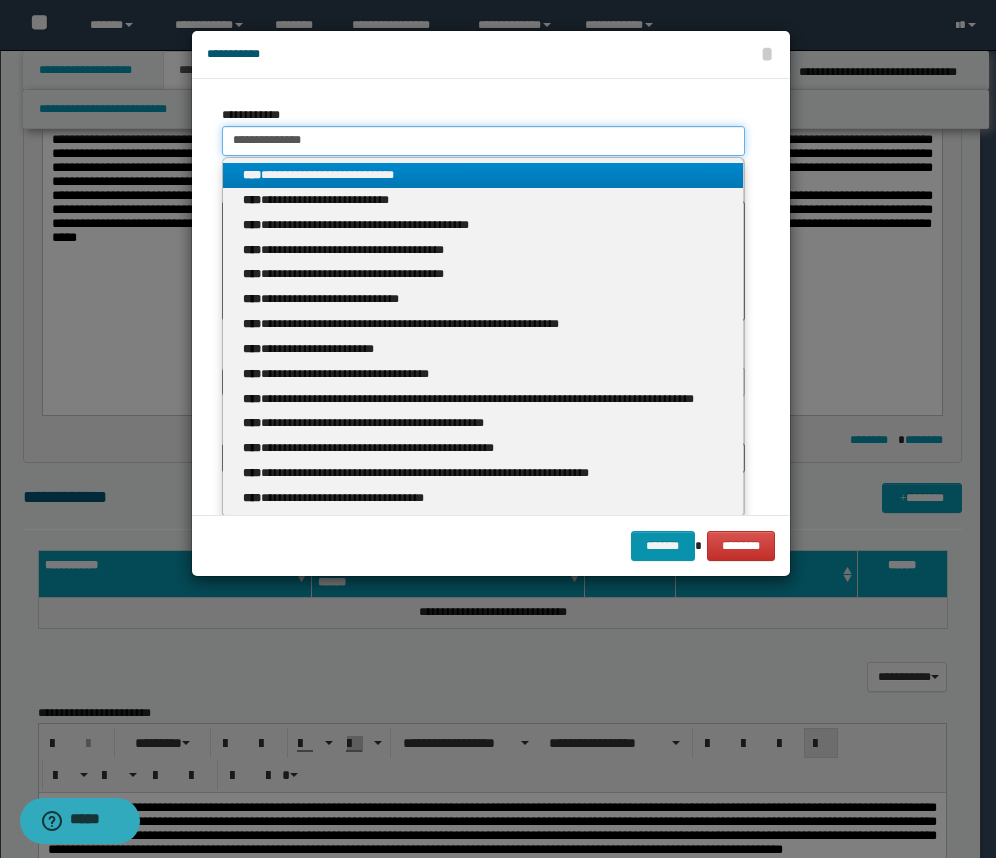 type on "**********" 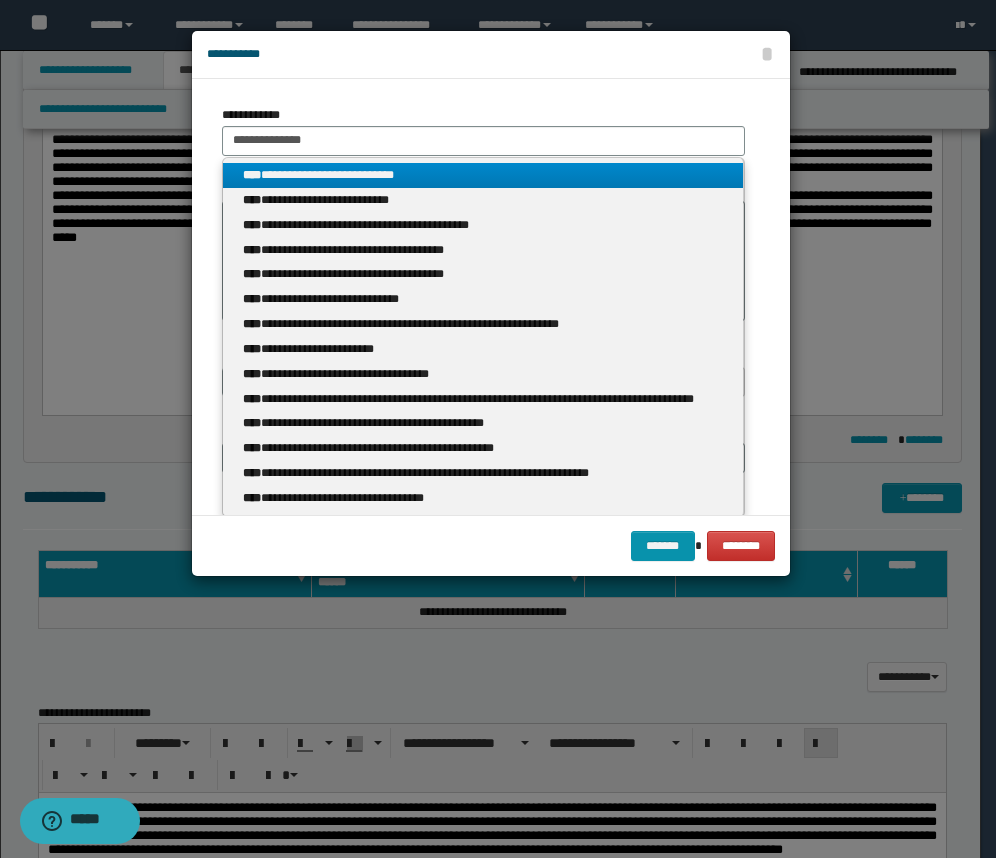 drag, startPoint x: 362, startPoint y: 174, endPoint x: 407, endPoint y: 248, distance: 86.608315 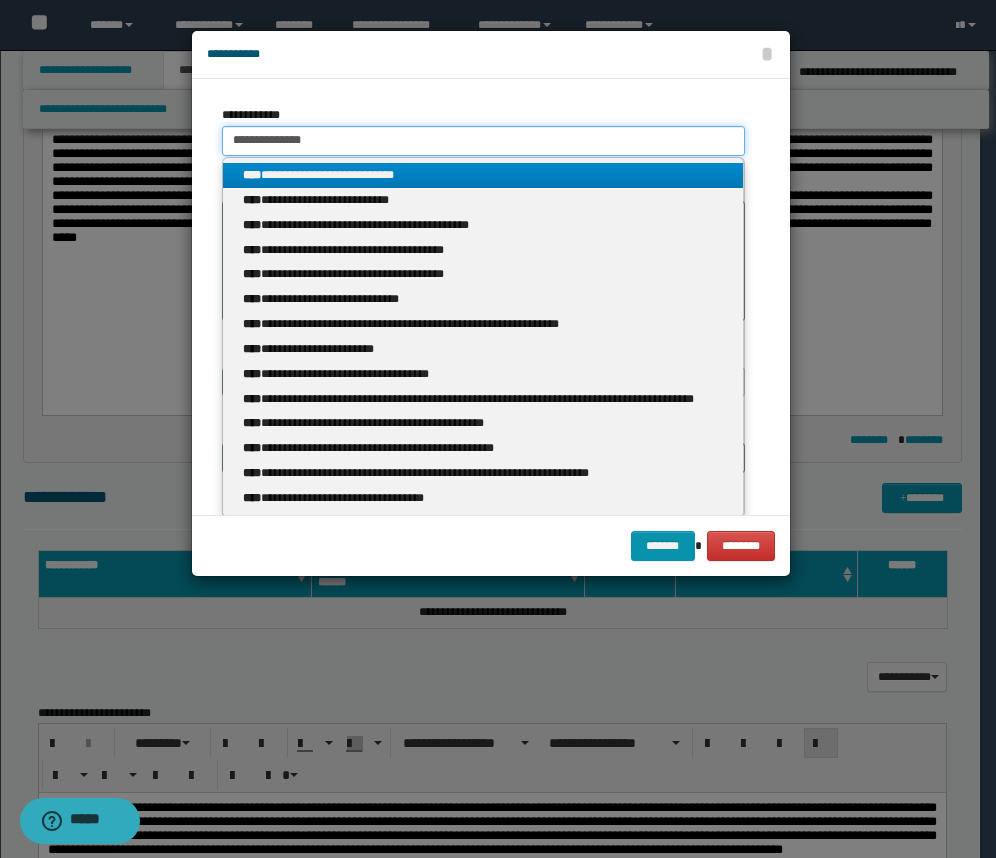 type 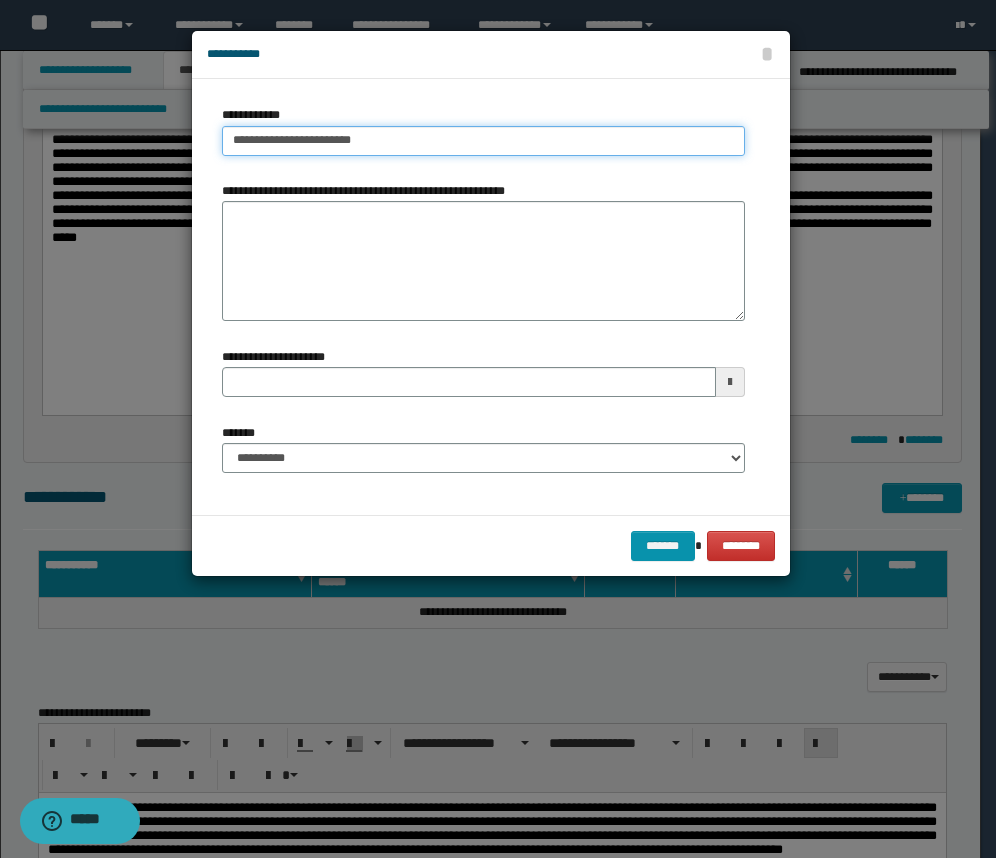 type 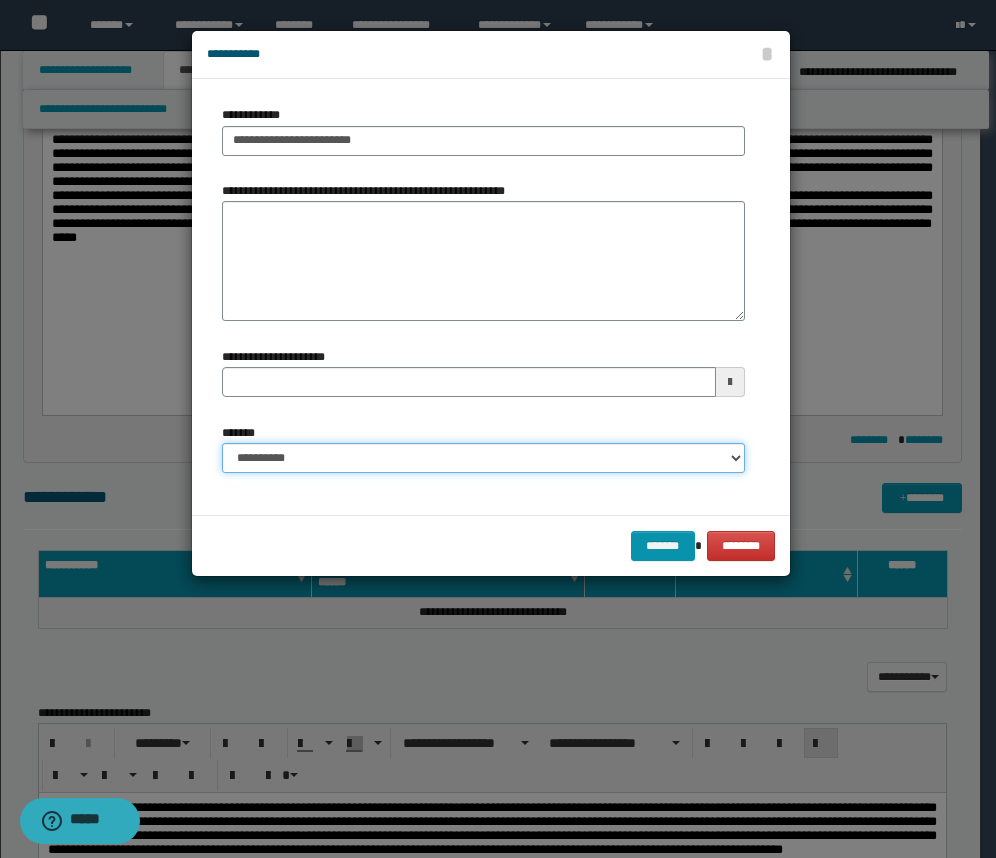 click on "**********" at bounding box center [483, 458] 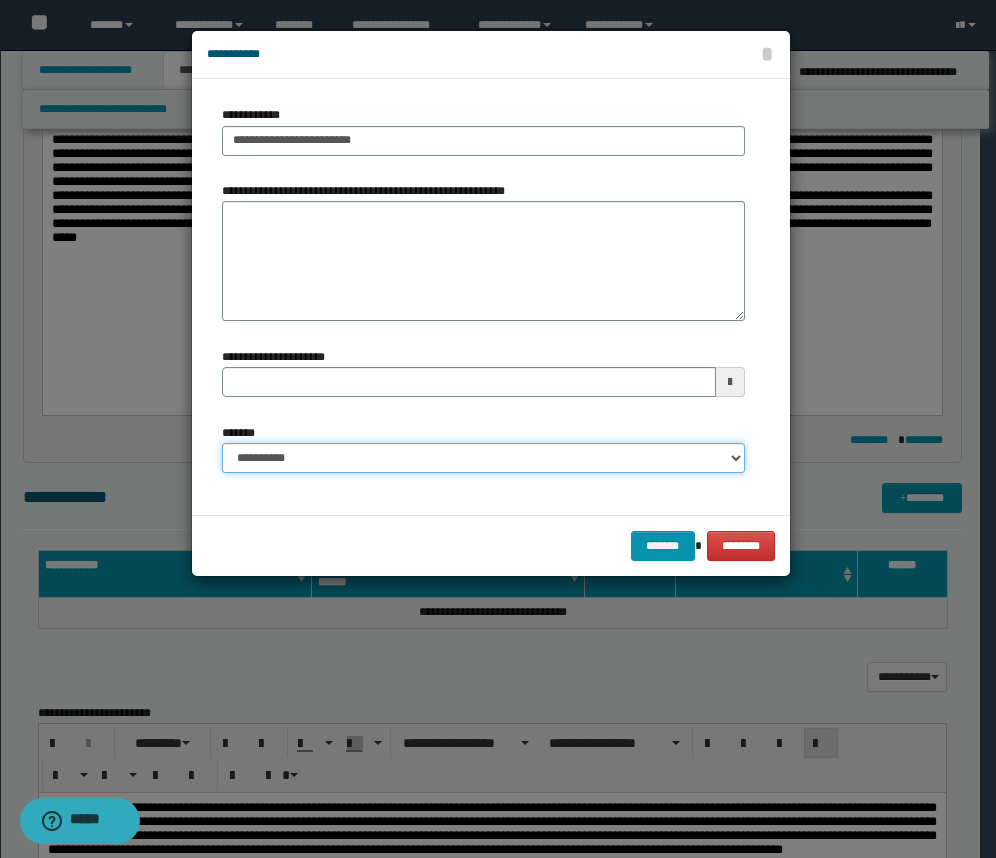select on "*" 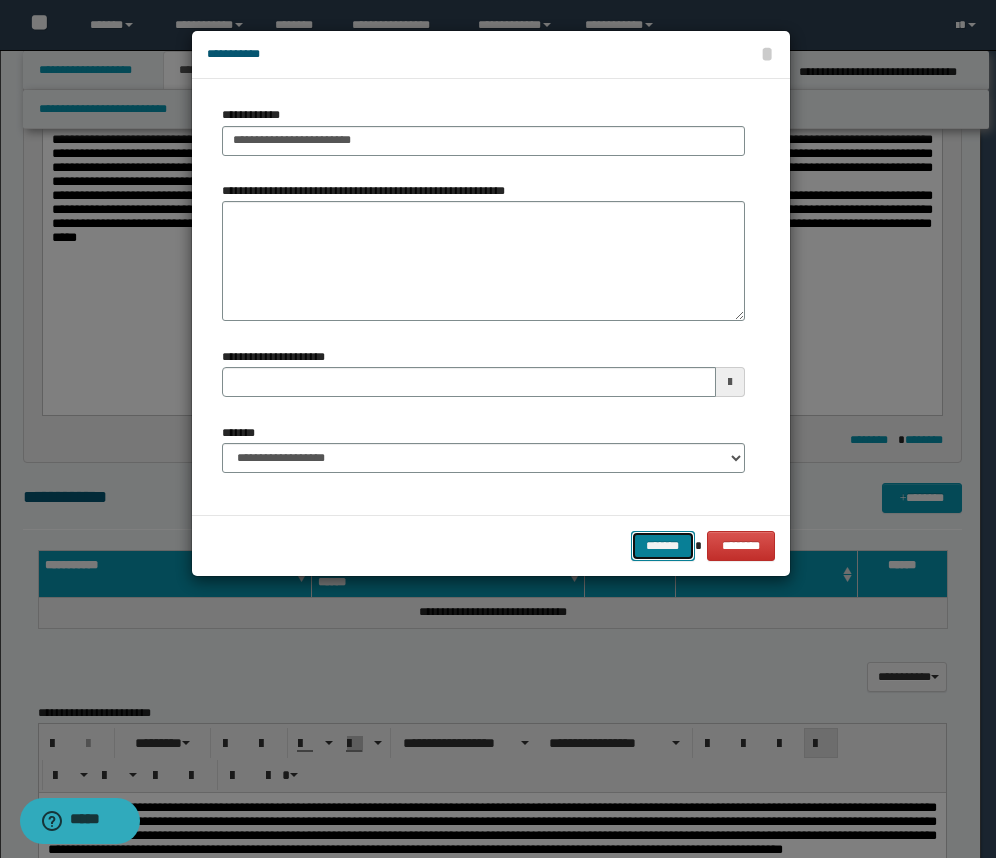 click on "*******" at bounding box center (663, 546) 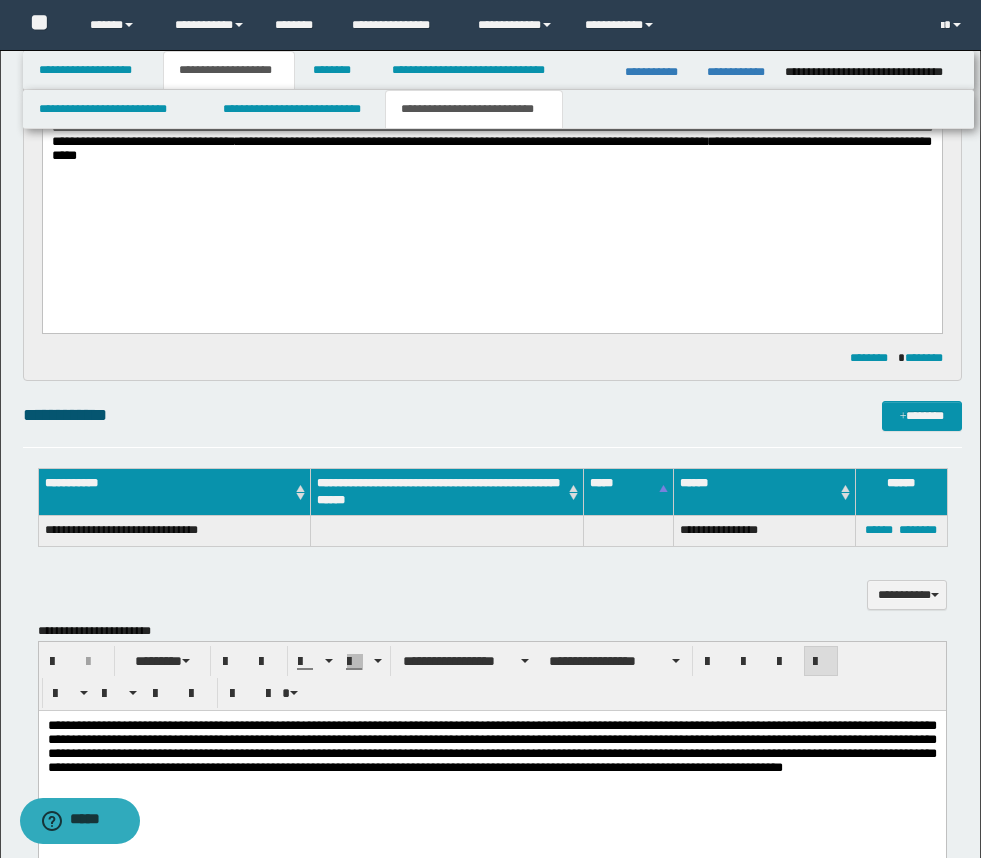 scroll, scrollTop: 424, scrollLeft: 0, axis: vertical 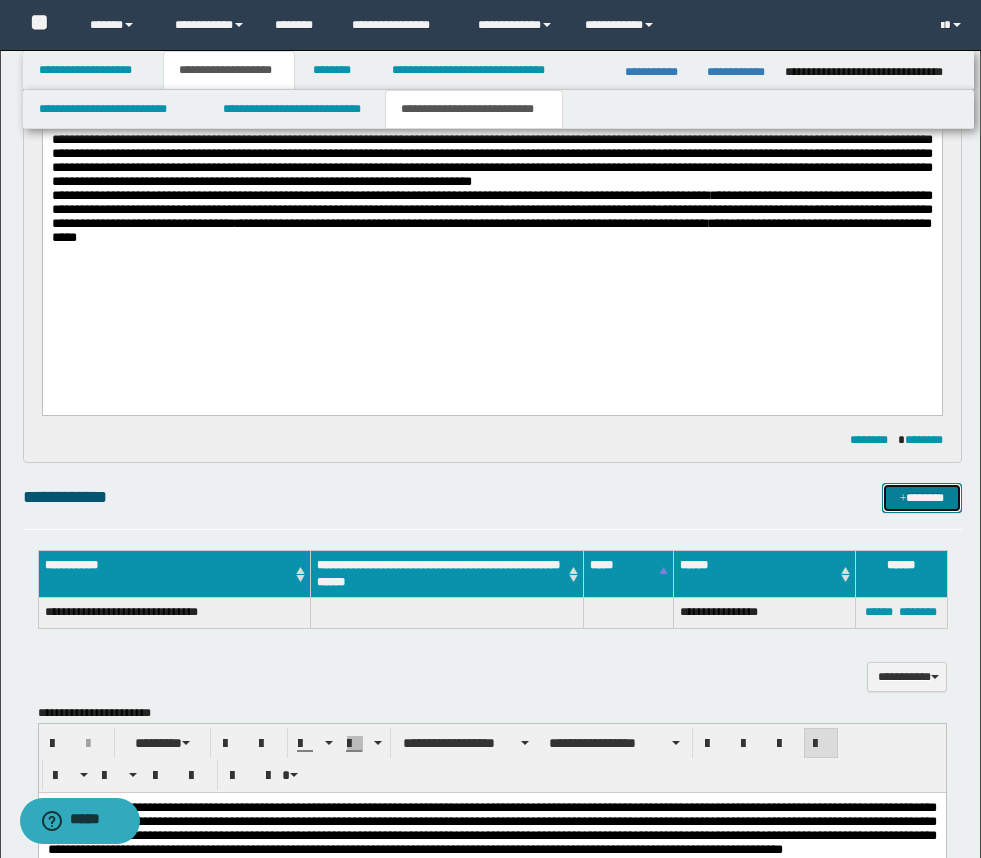 drag, startPoint x: 904, startPoint y: 496, endPoint x: 857, endPoint y: 493, distance: 47.095646 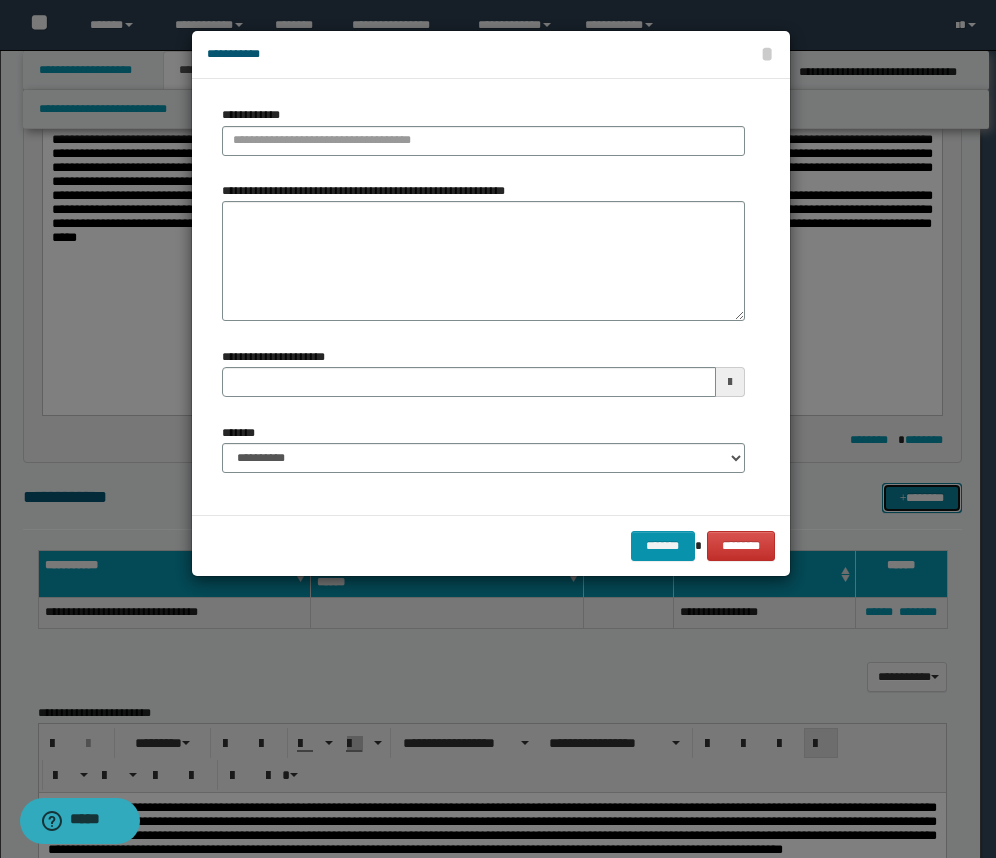 type 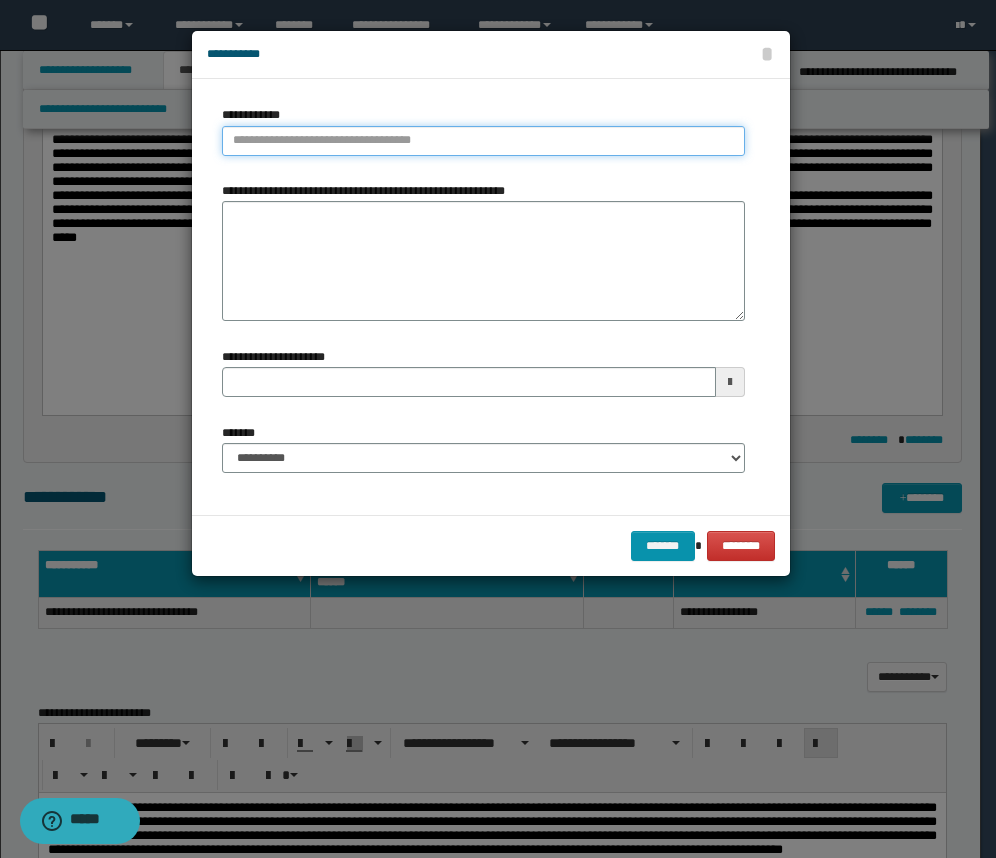 type on "**********" 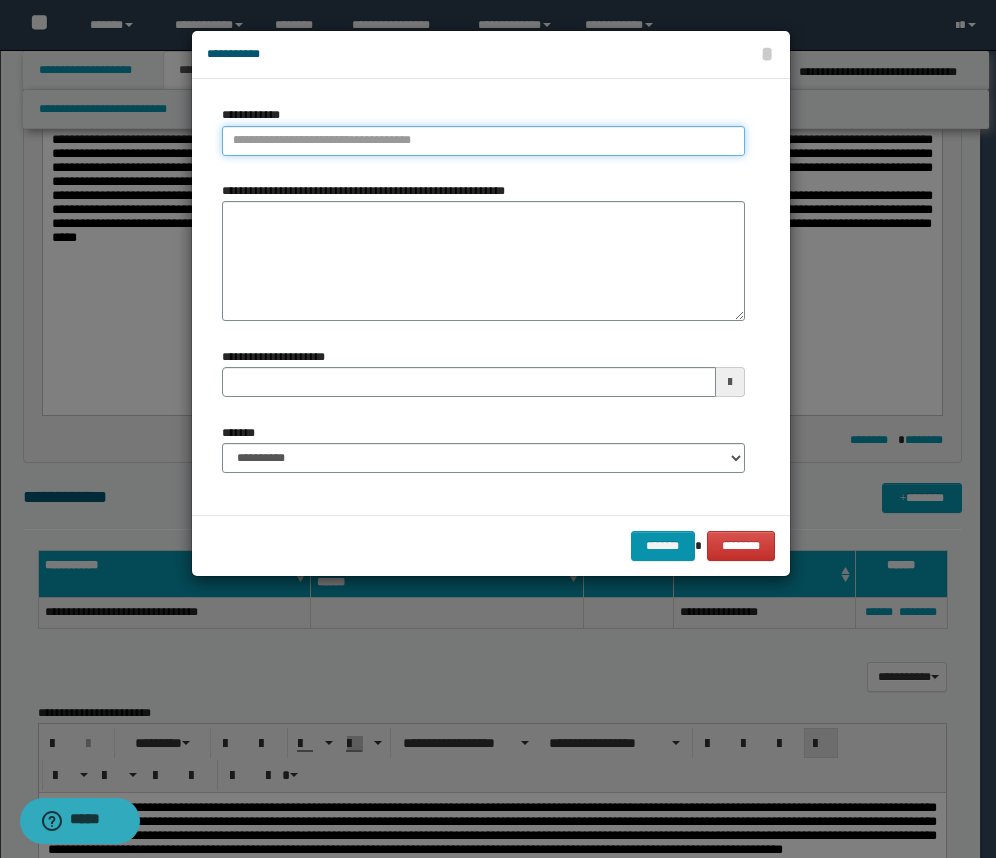 click on "**********" at bounding box center (483, 141) 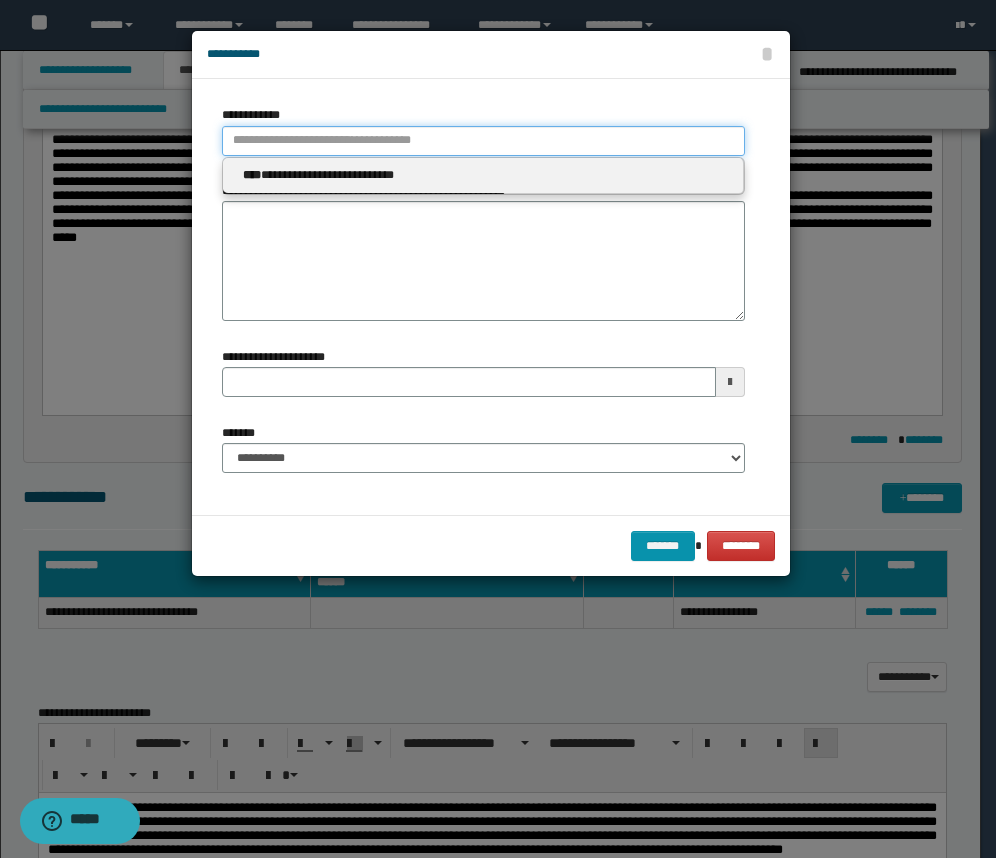 type 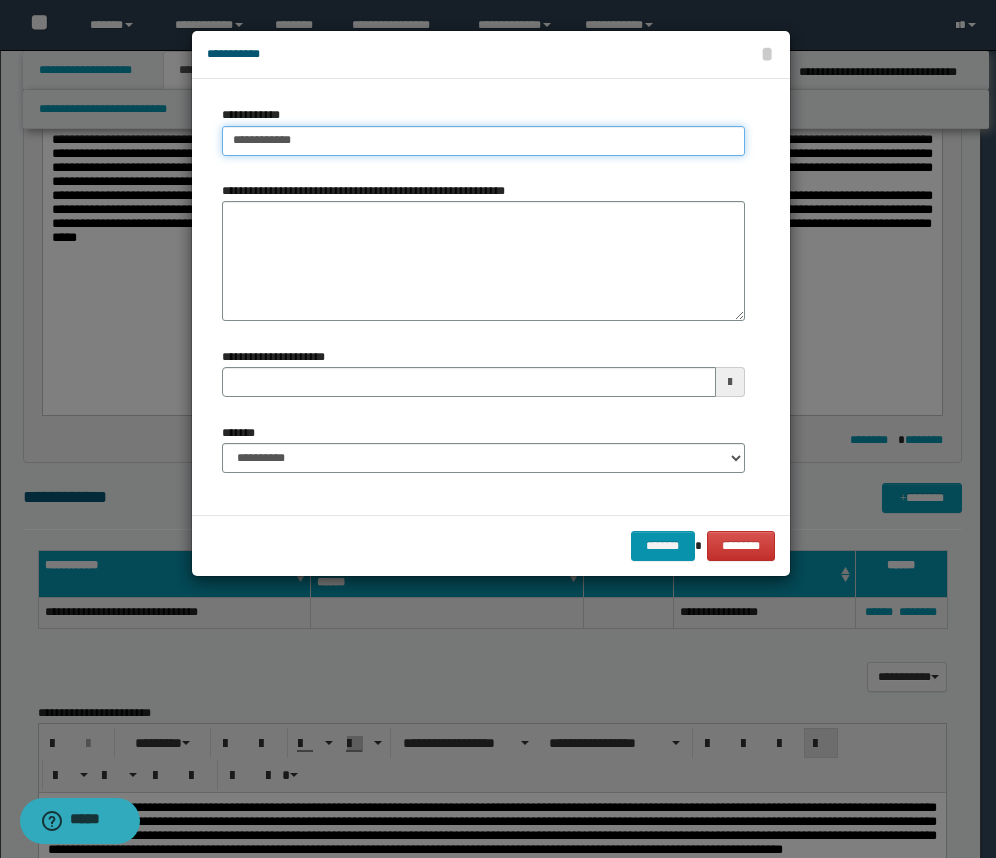 type on "**********" 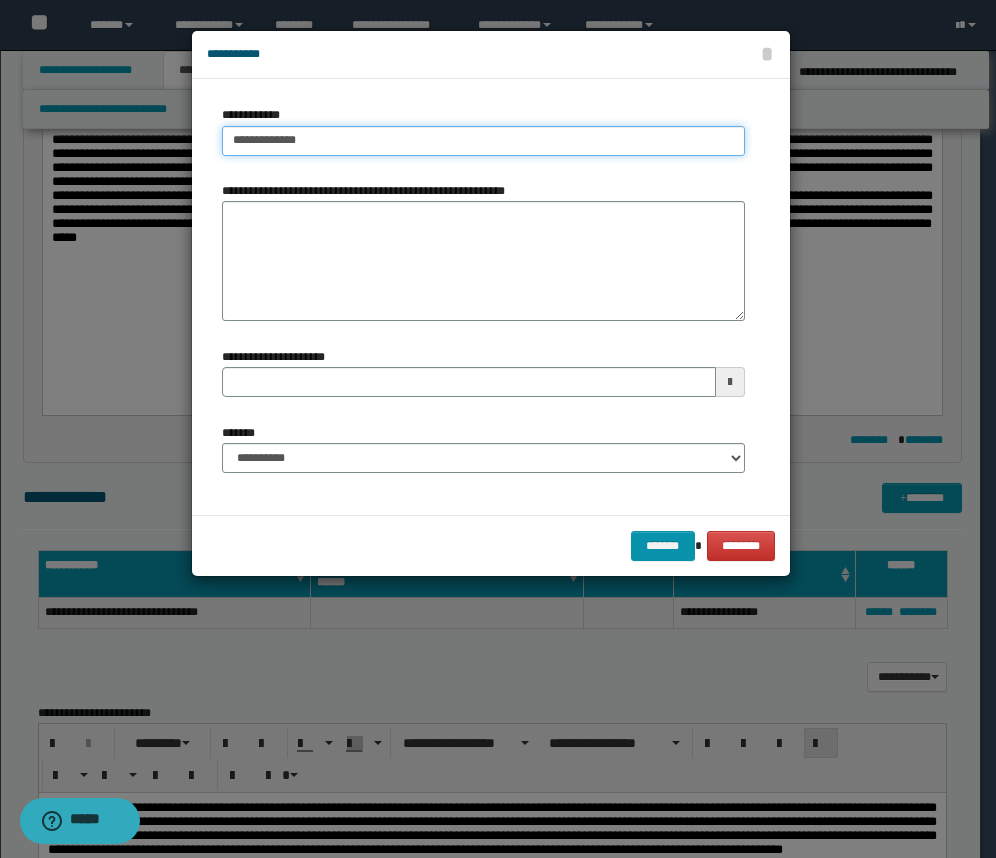 type on "**********" 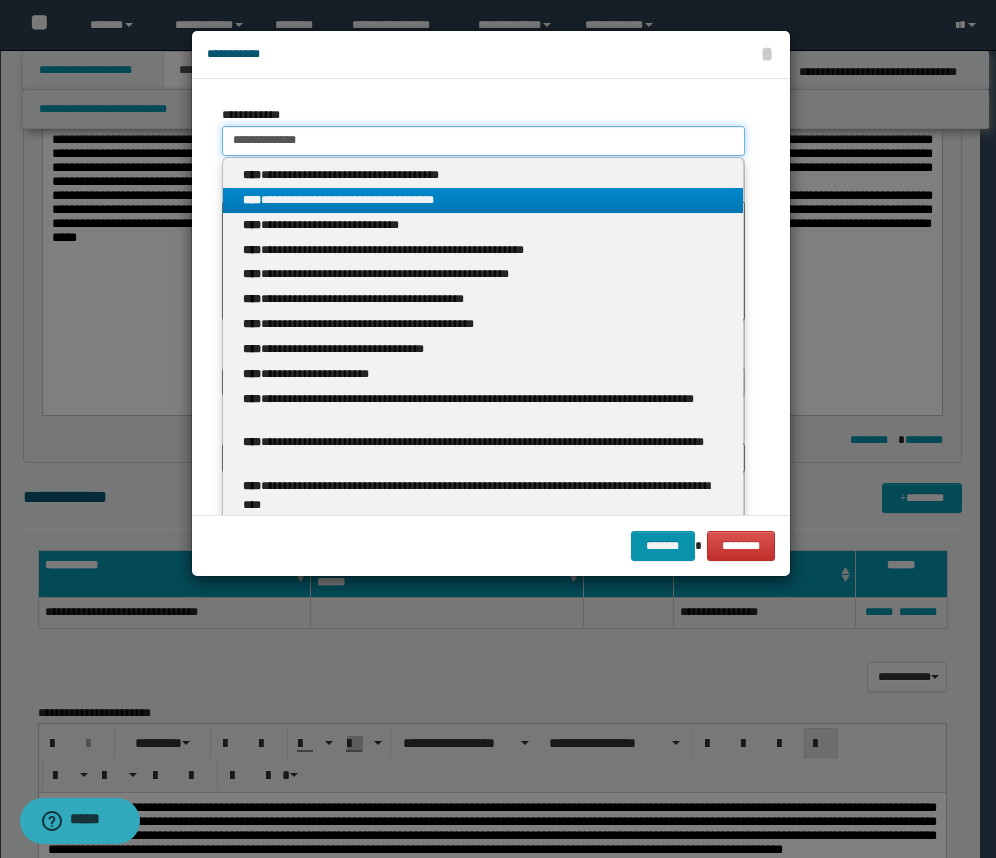 type on "**********" 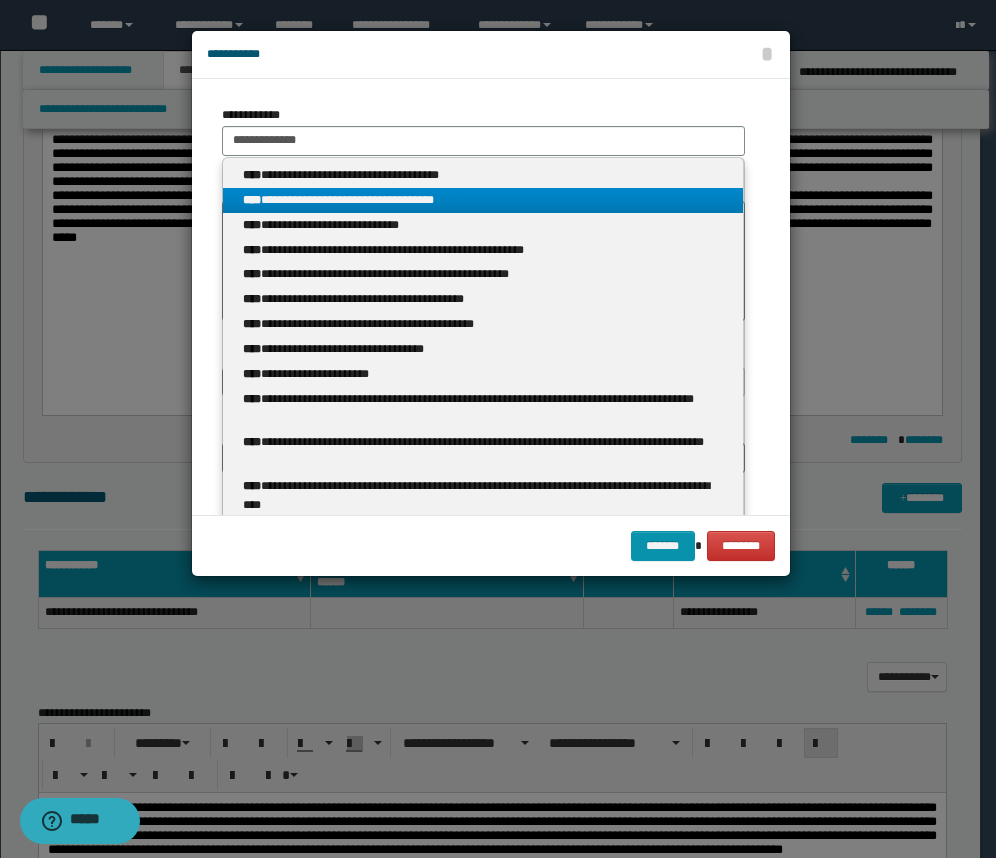 click on "**********" at bounding box center [483, 200] 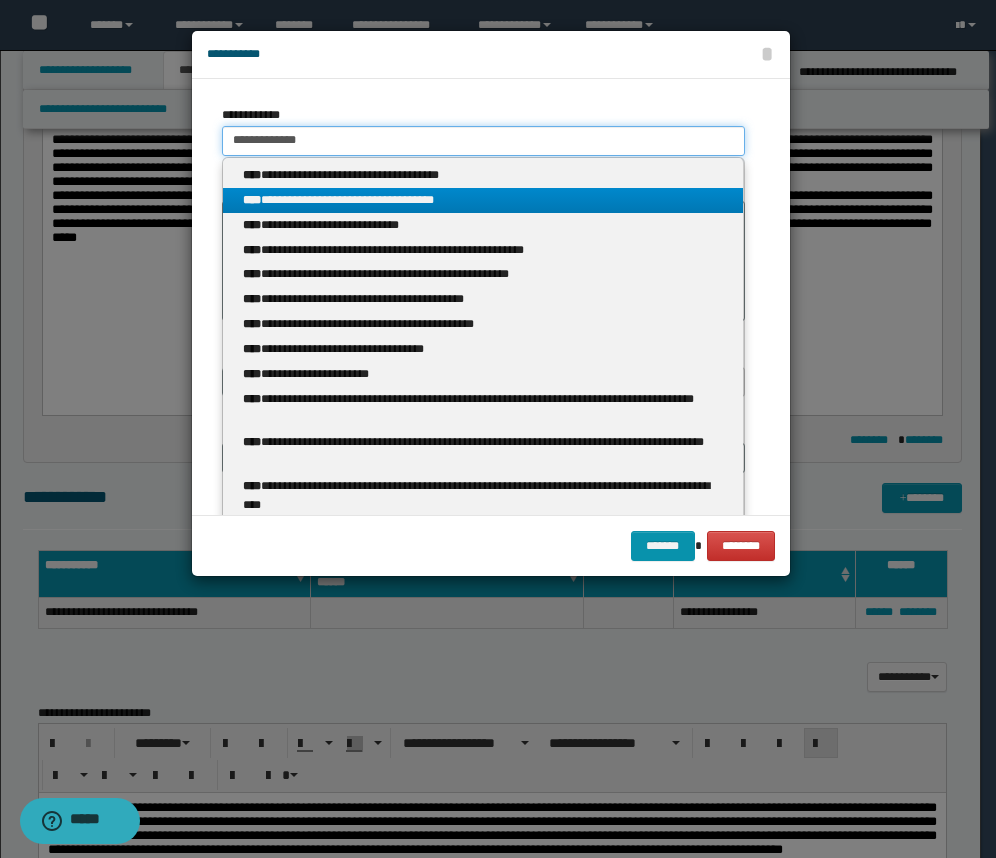 type 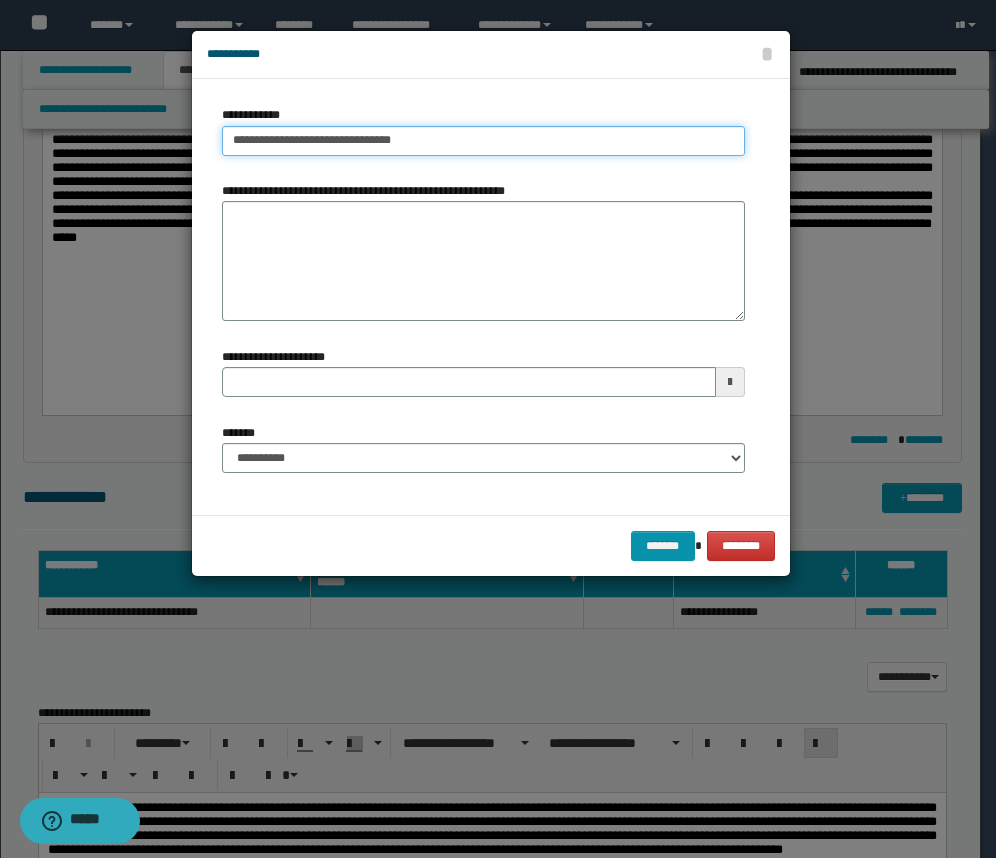 type 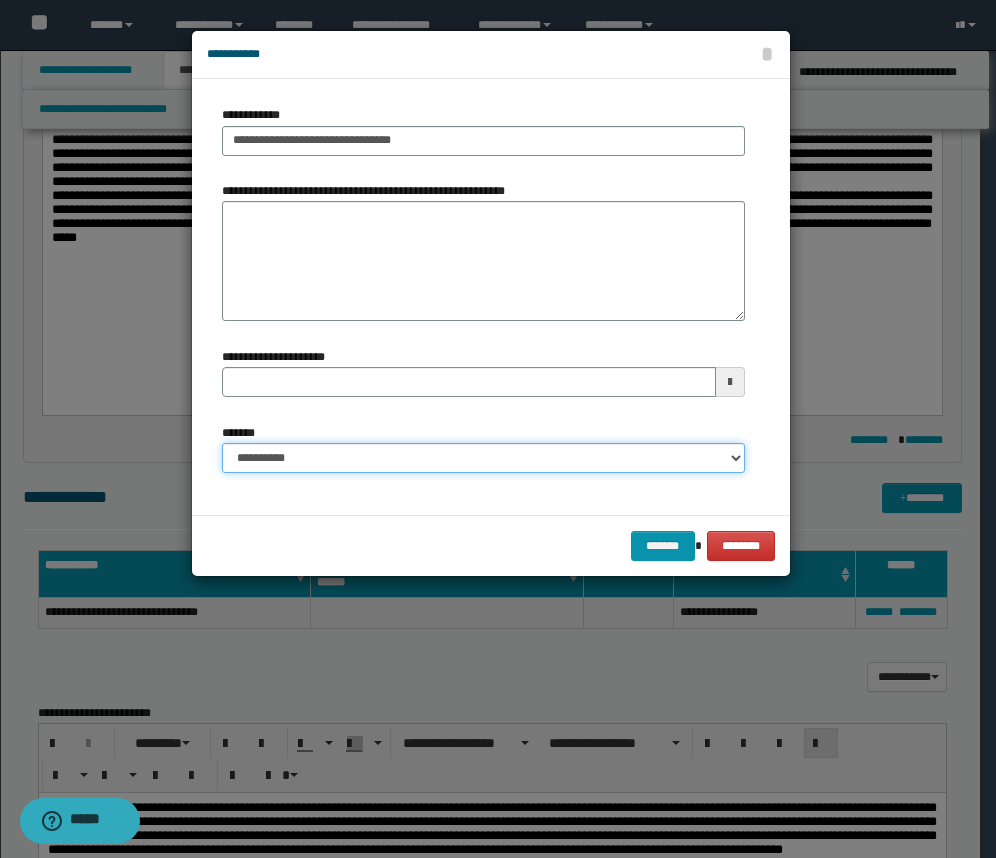 click on "**********" at bounding box center (483, 458) 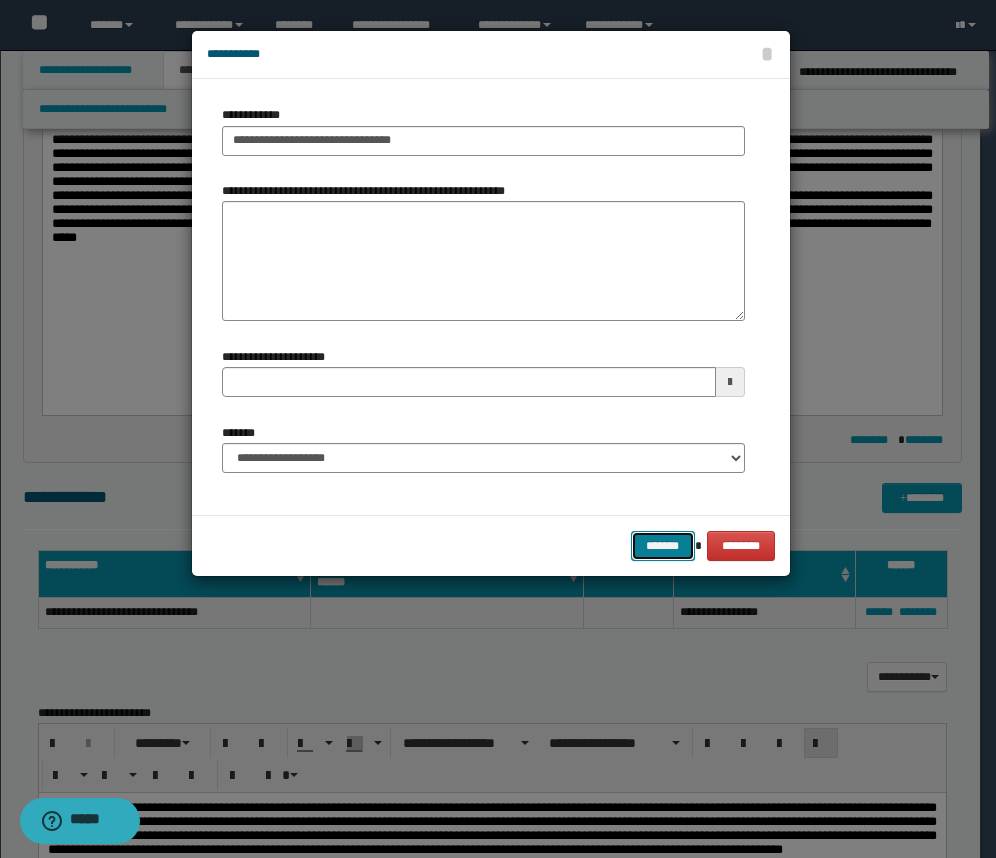 click on "*******" at bounding box center [663, 546] 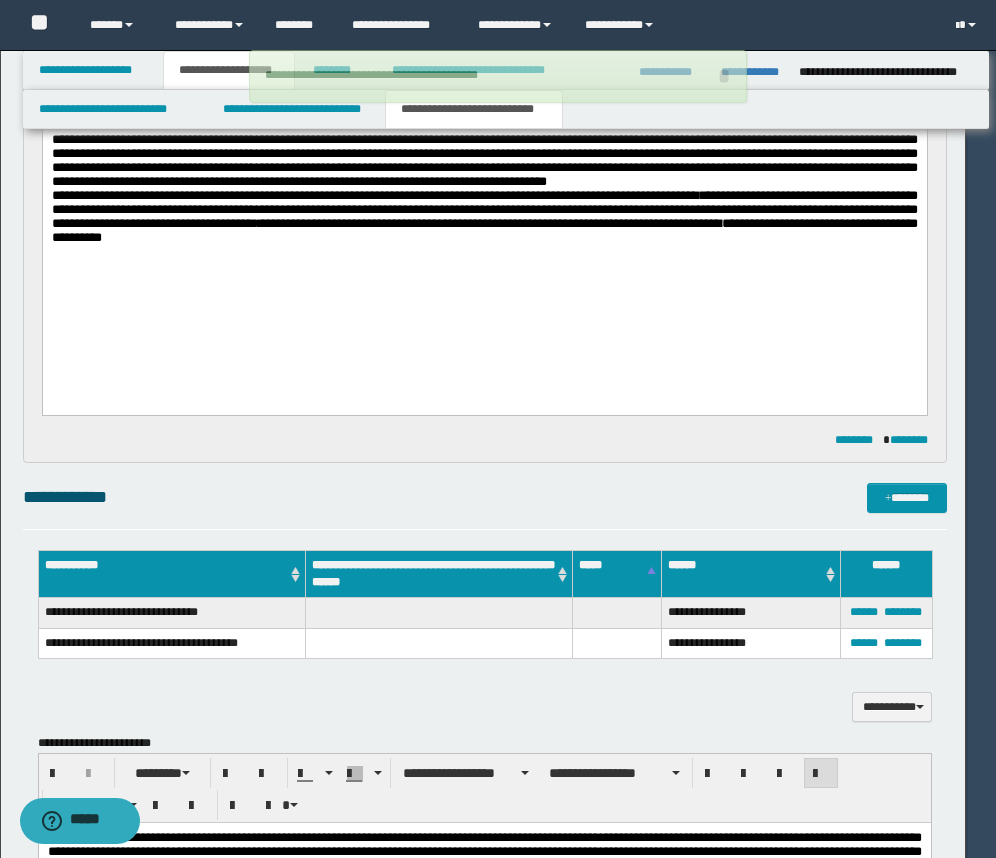 type 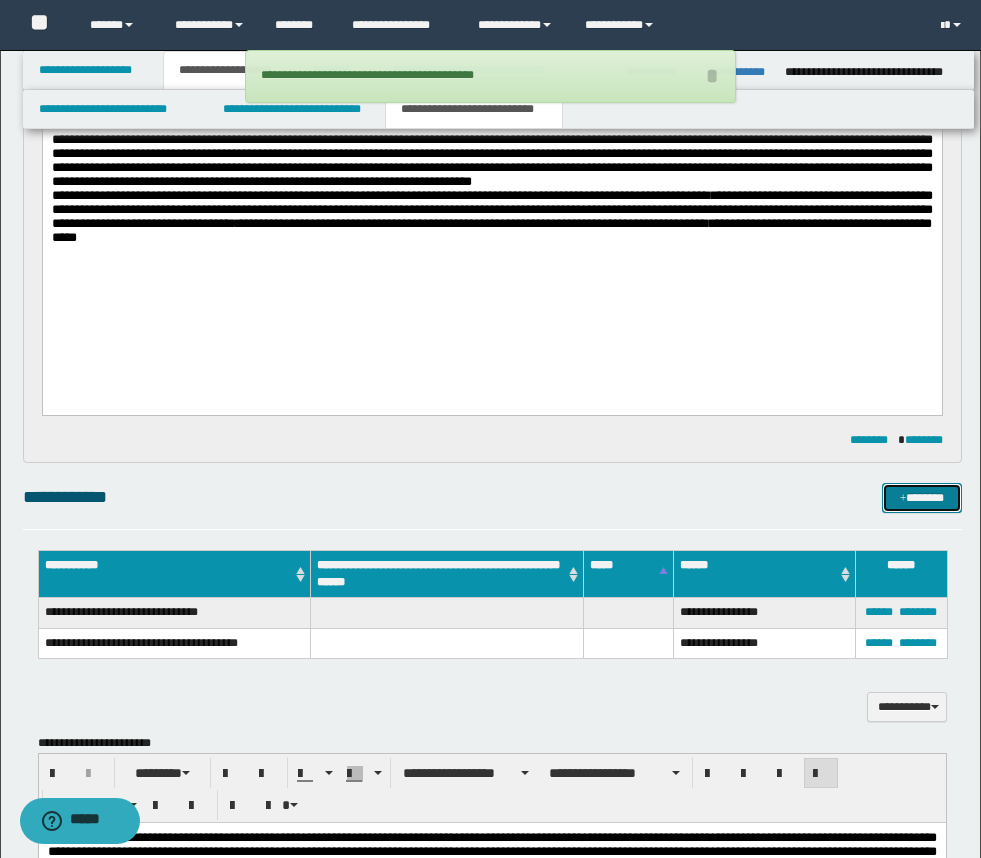 click on "*******" at bounding box center [922, 498] 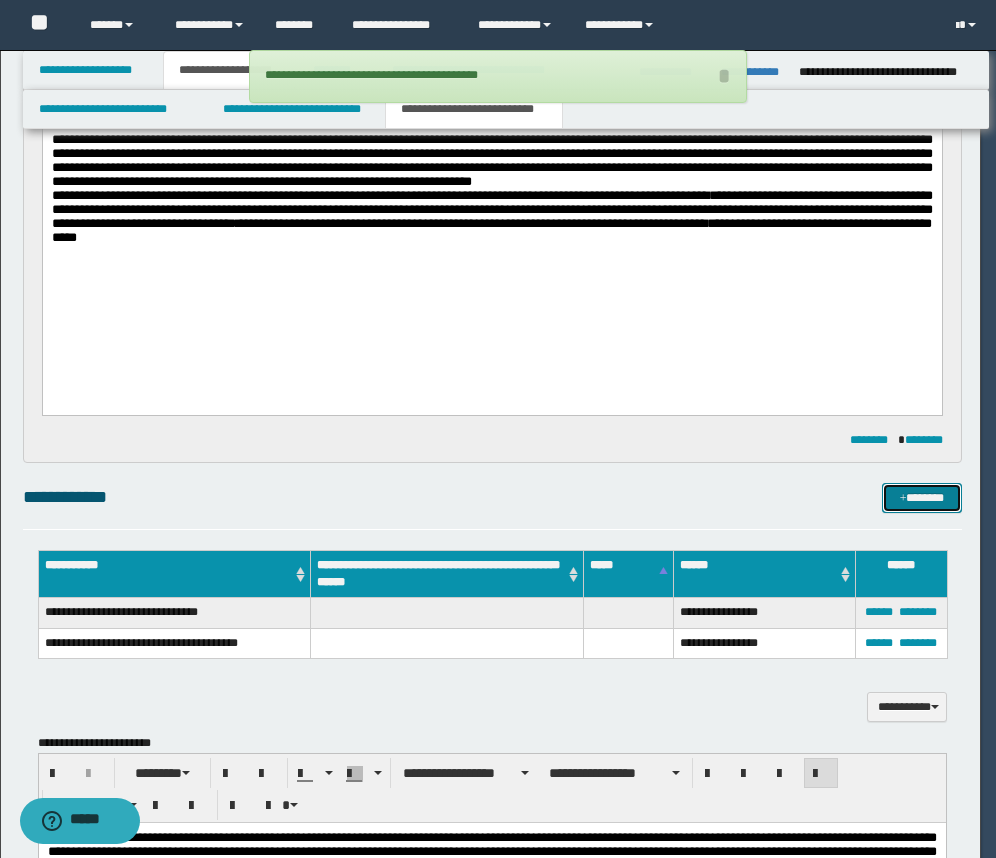 type 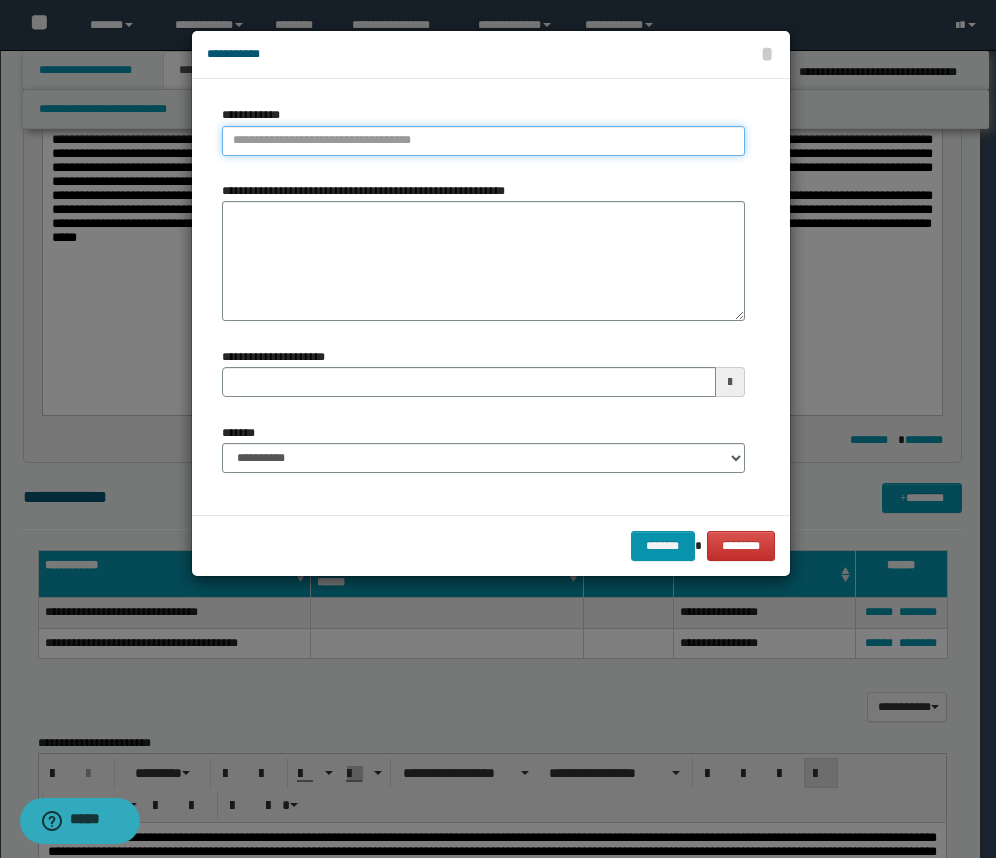 type on "**********" 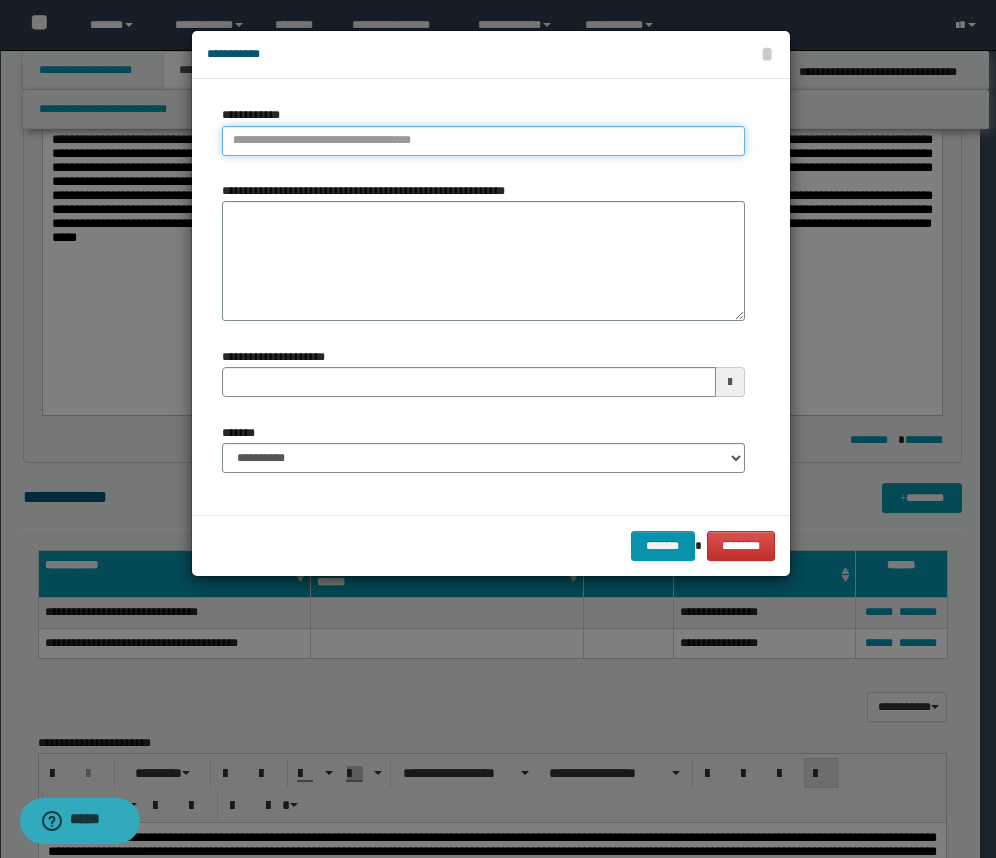 click on "**********" at bounding box center [483, 141] 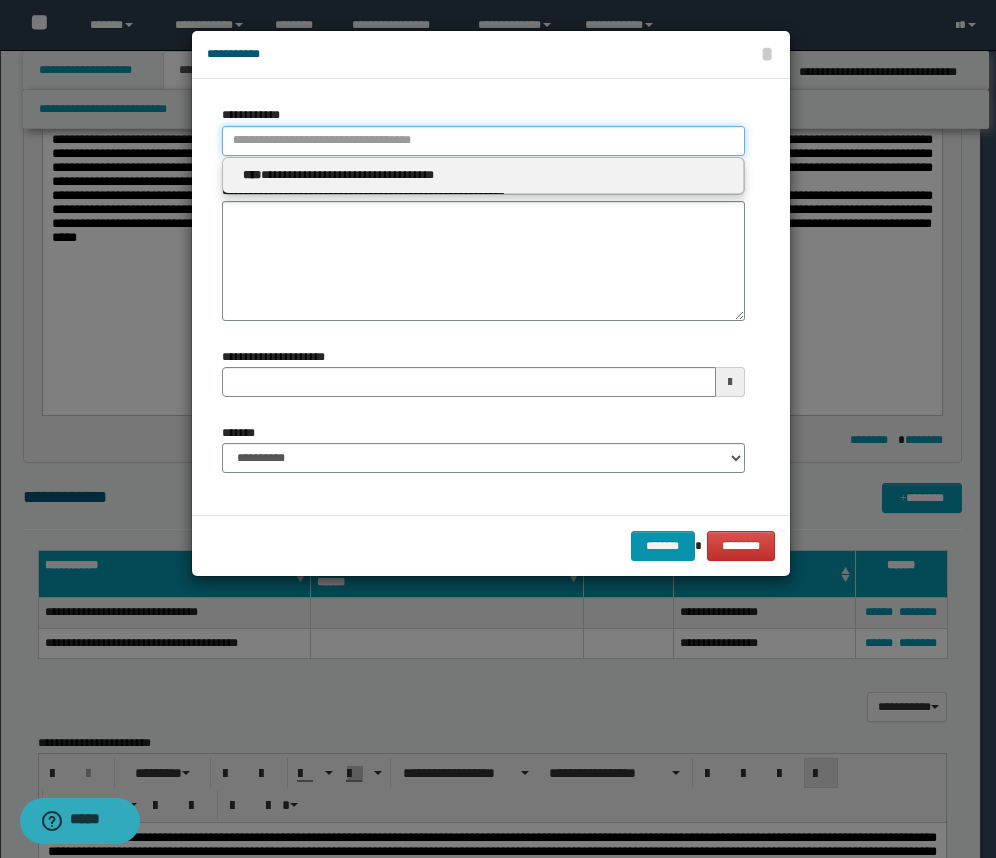 type 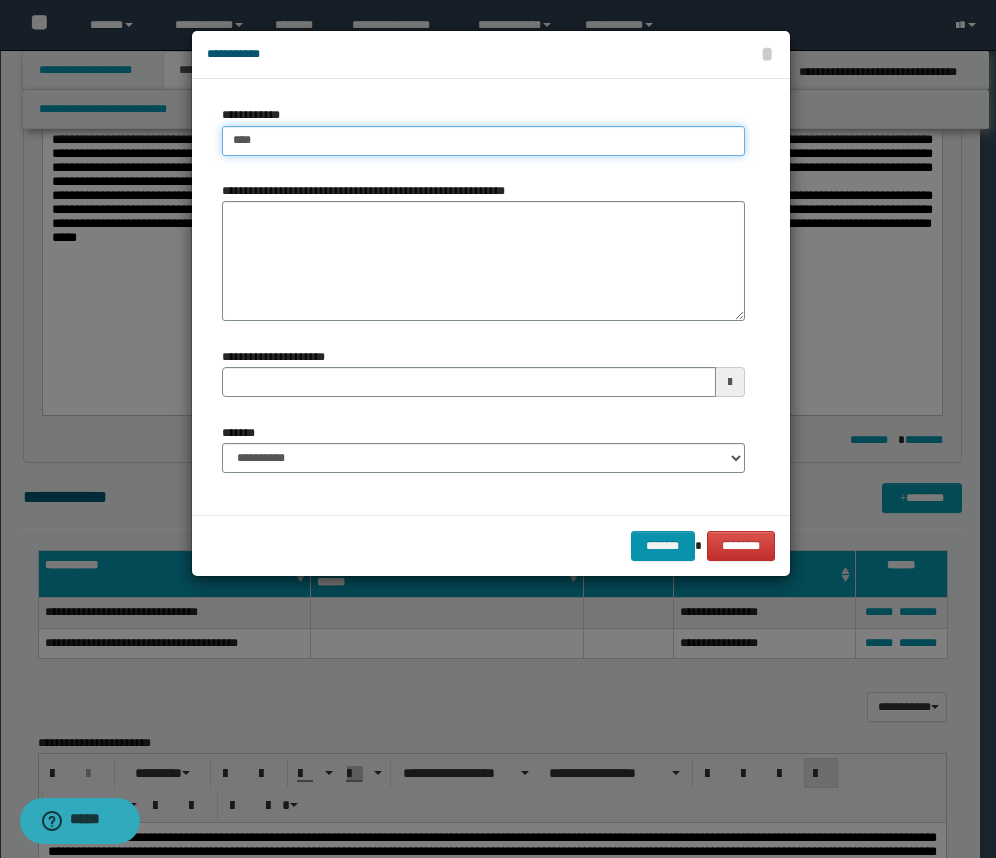 type on "***" 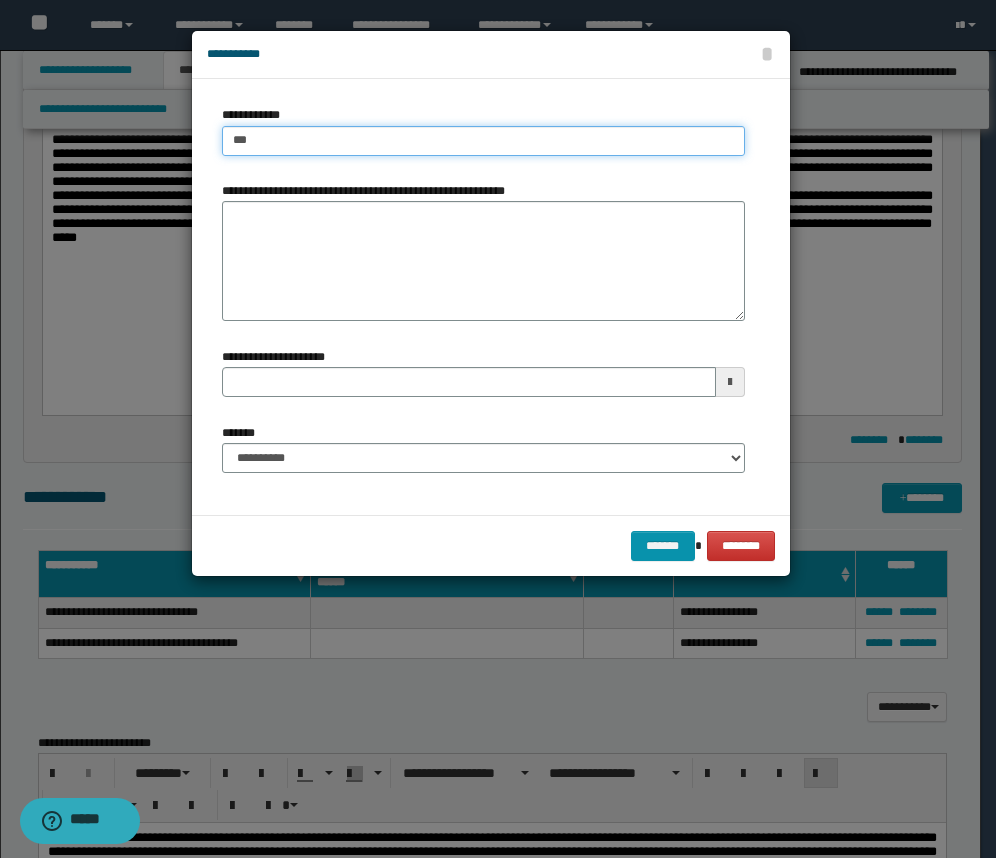 type on "***" 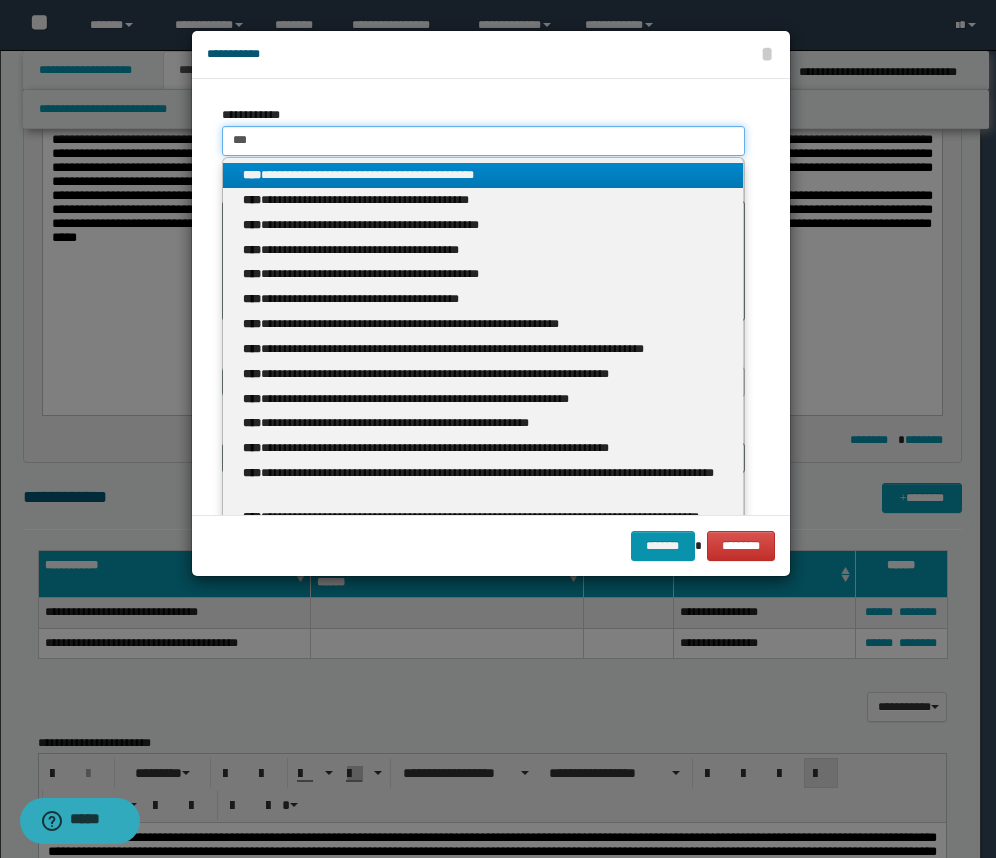 type 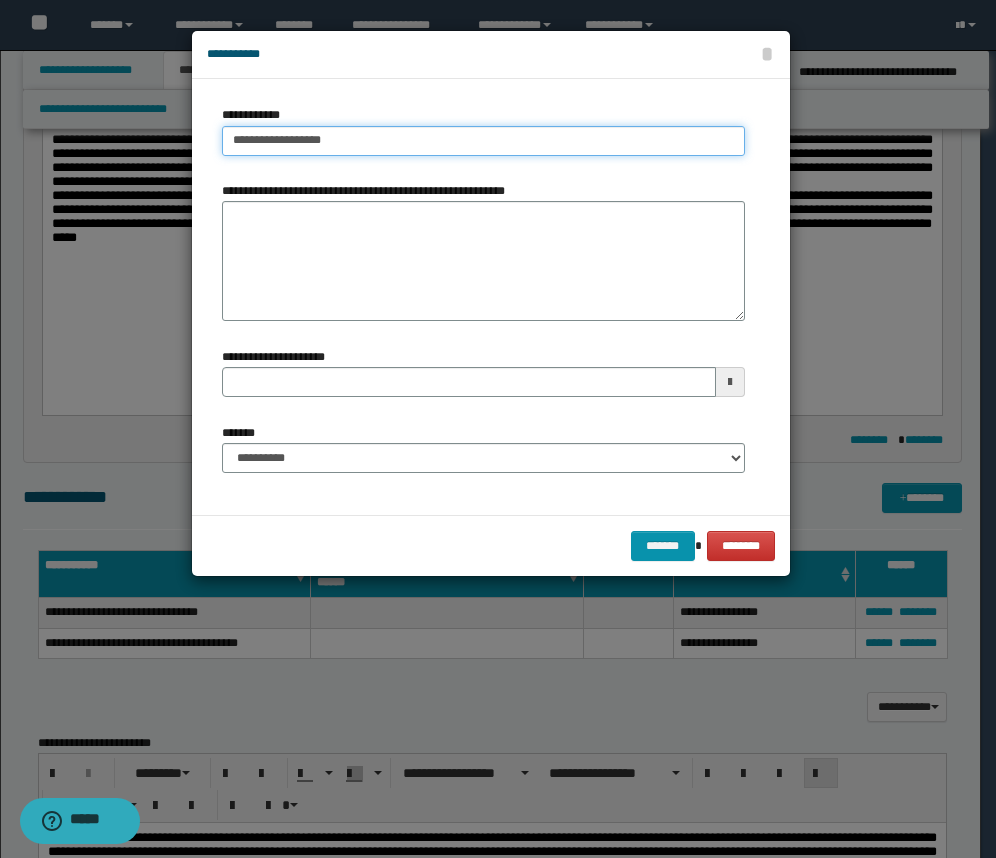 type on "**********" 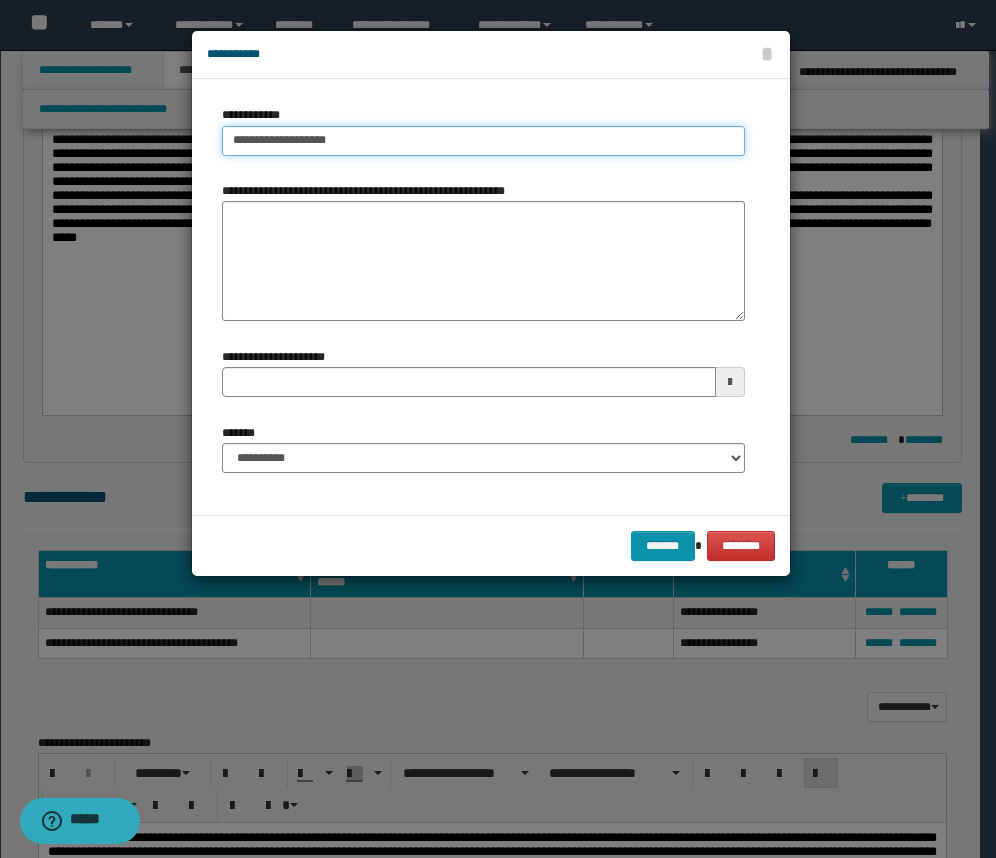 type on "**********" 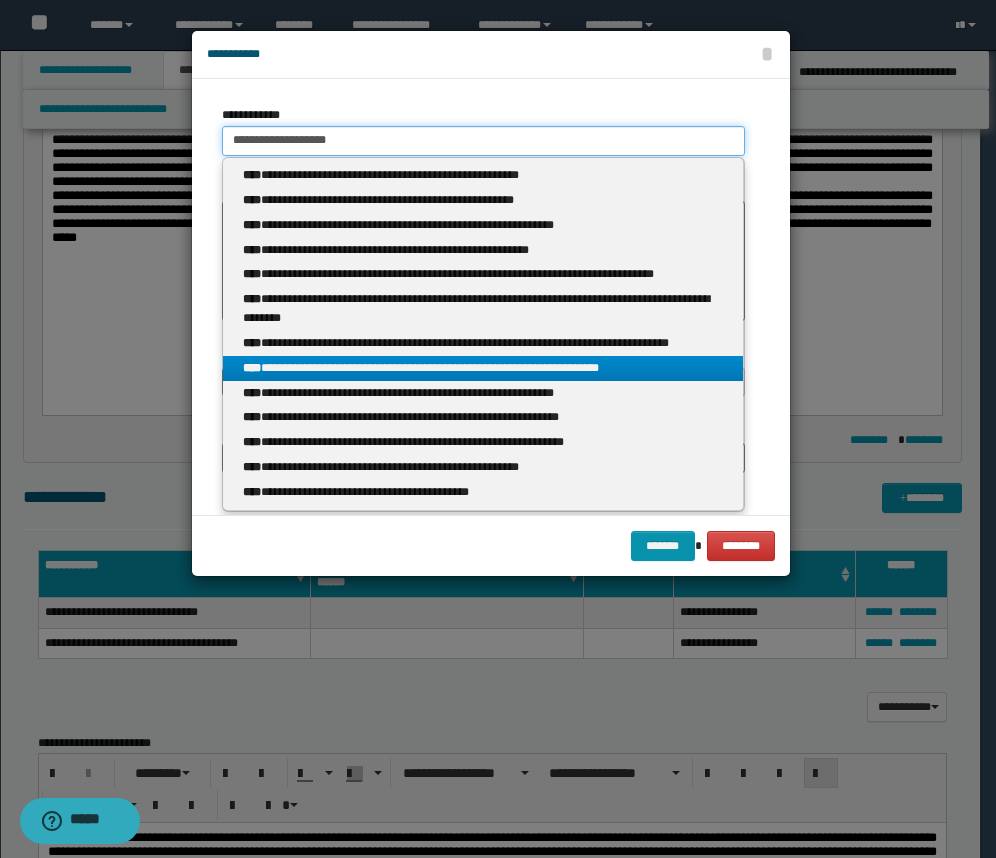 type on "**********" 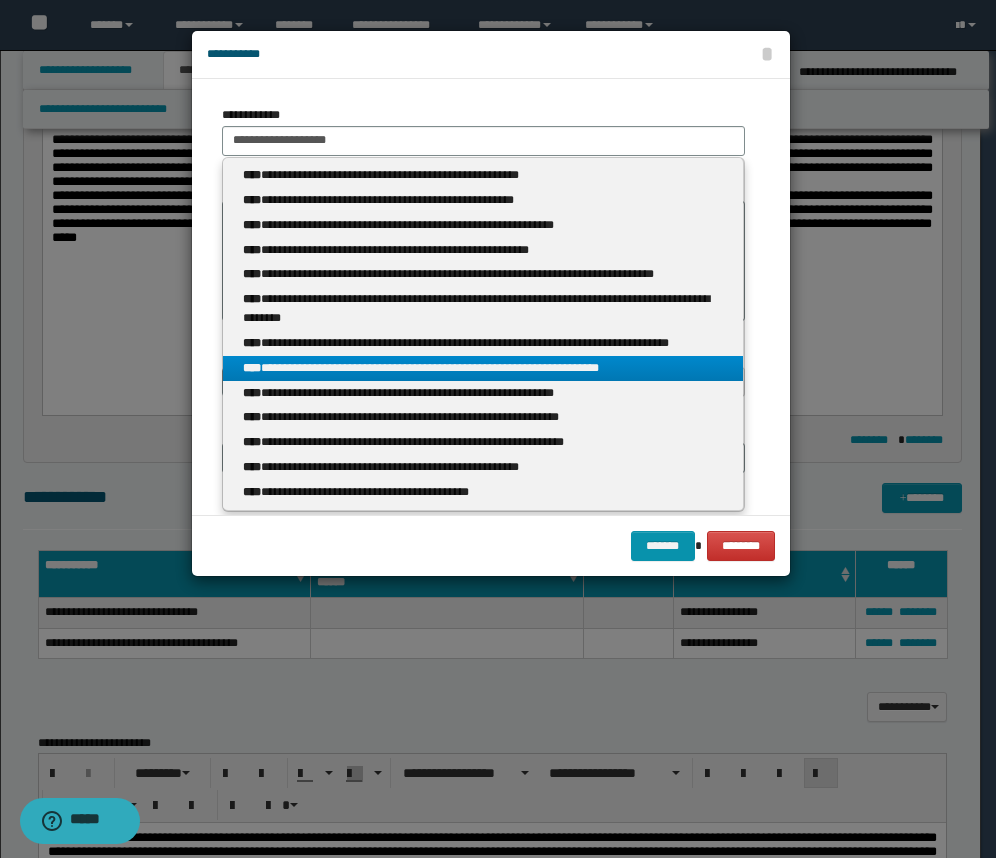 click on "**********" at bounding box center (483, 368) 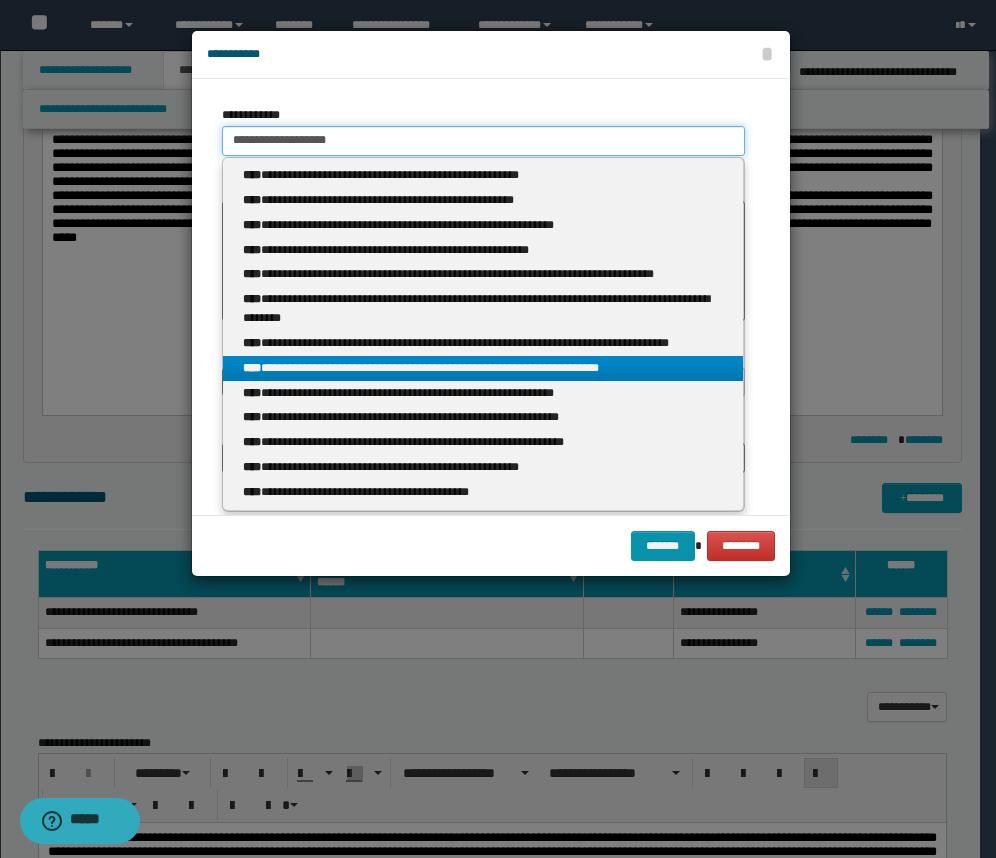 type 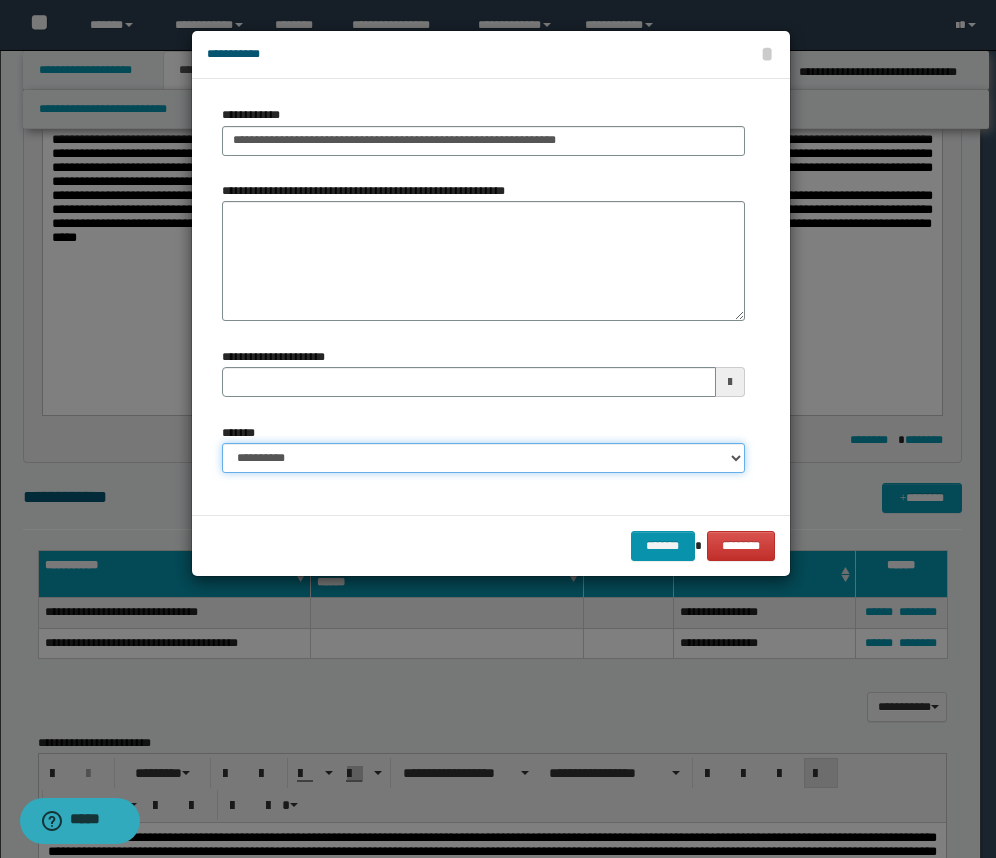 click on "**********" at bounding box center (483, 458) 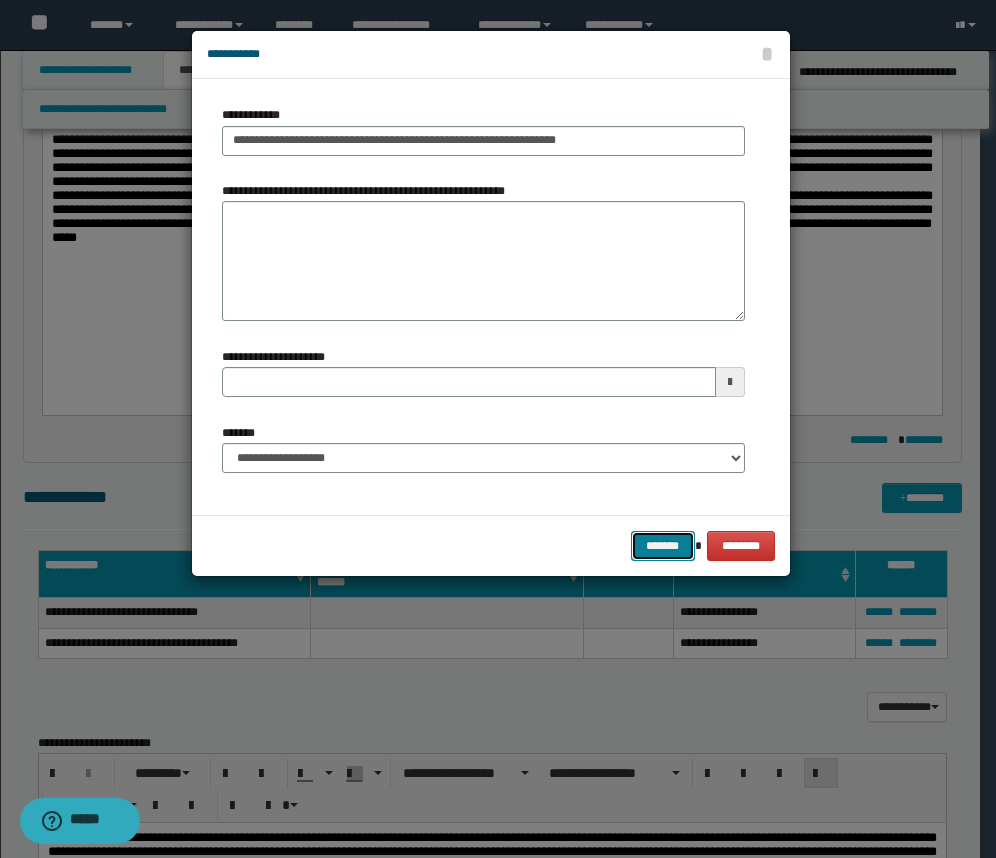 click on "*******" at bounding box center [663, 546] 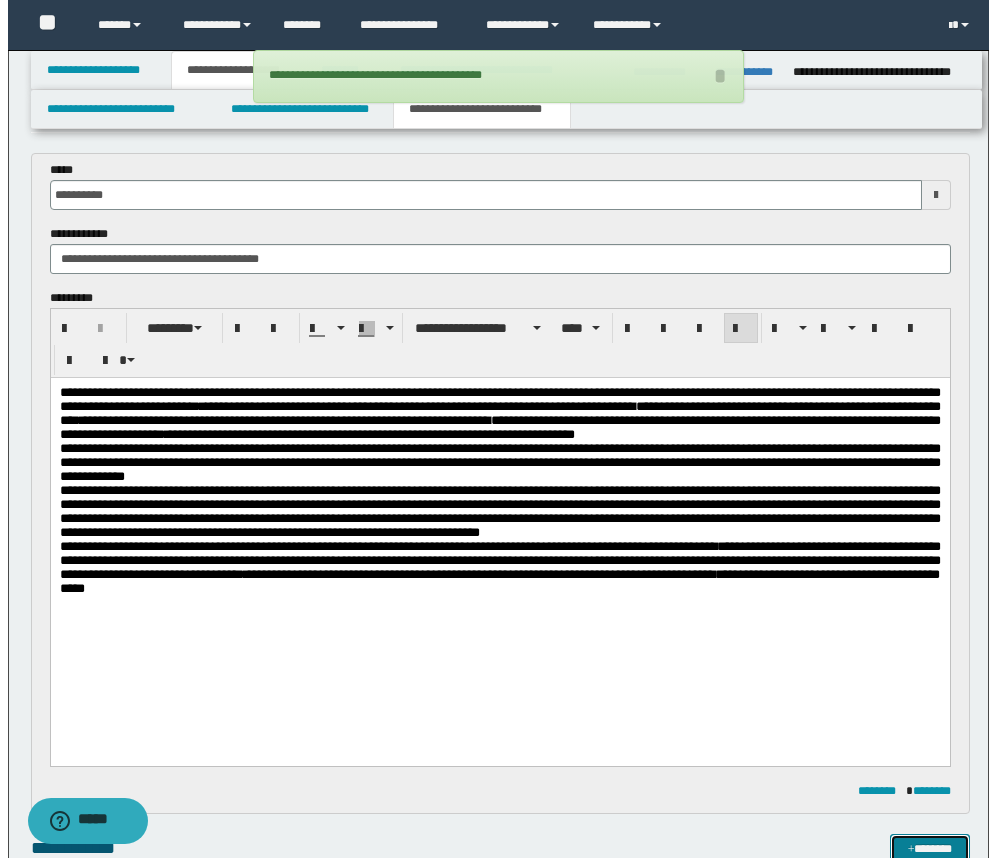 scroll, scrollTop: 0, scrollLeft: 0, axis: both 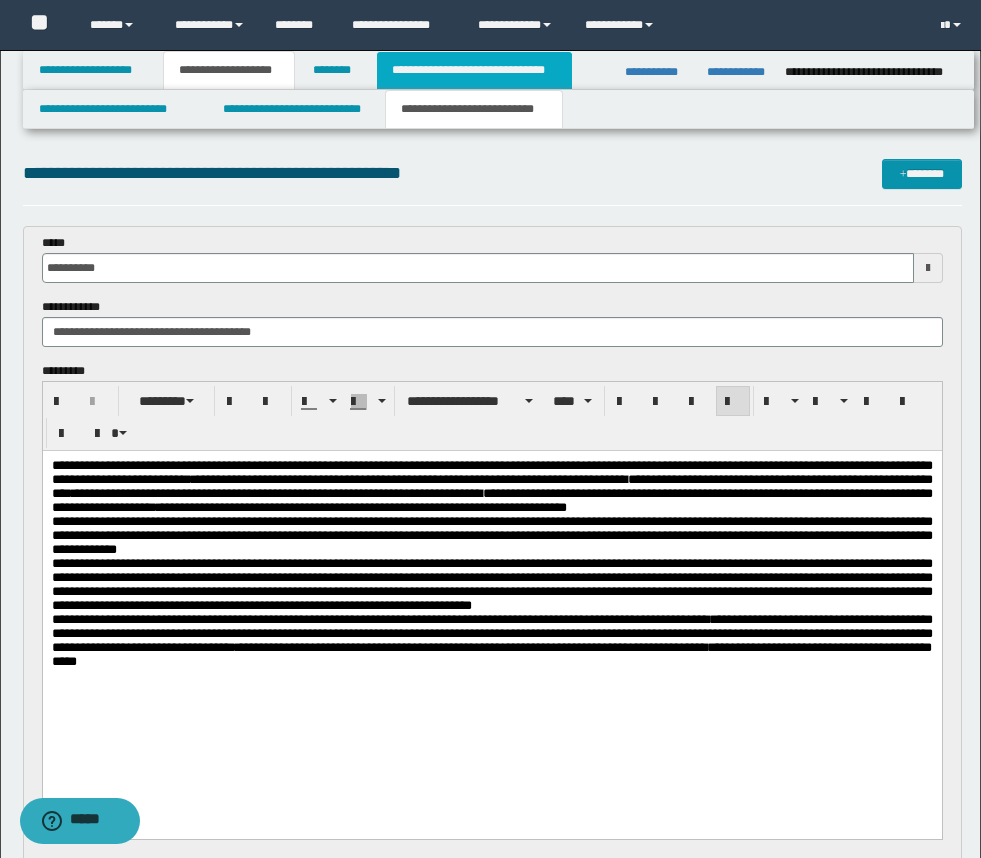 click on "**********" at bounding box center (474, 70) 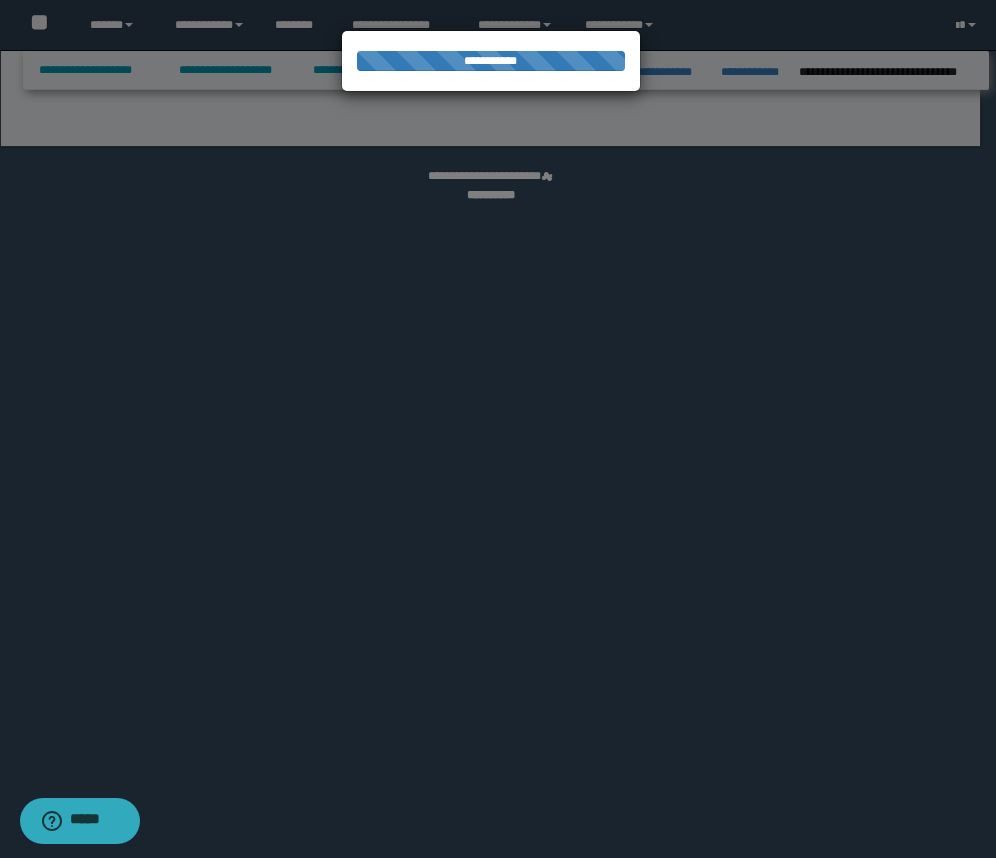 select on "*" 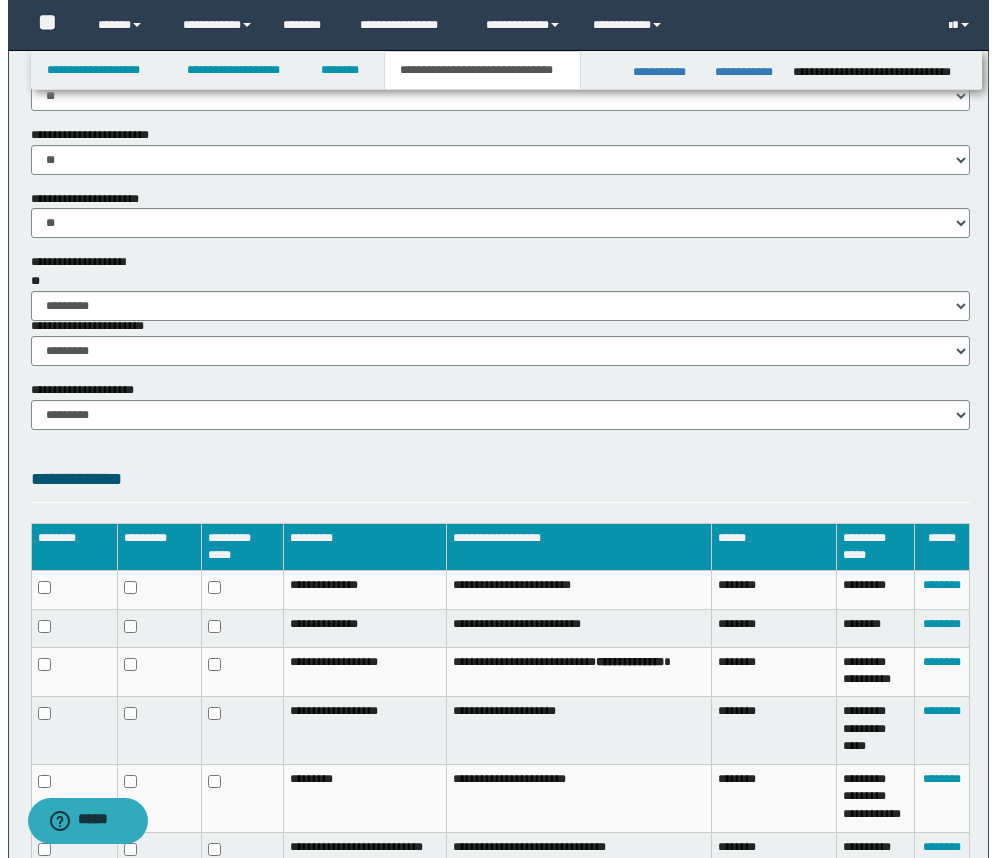 scroll, scrollTop: 1500, scrollLeft: 0, axis: vertical 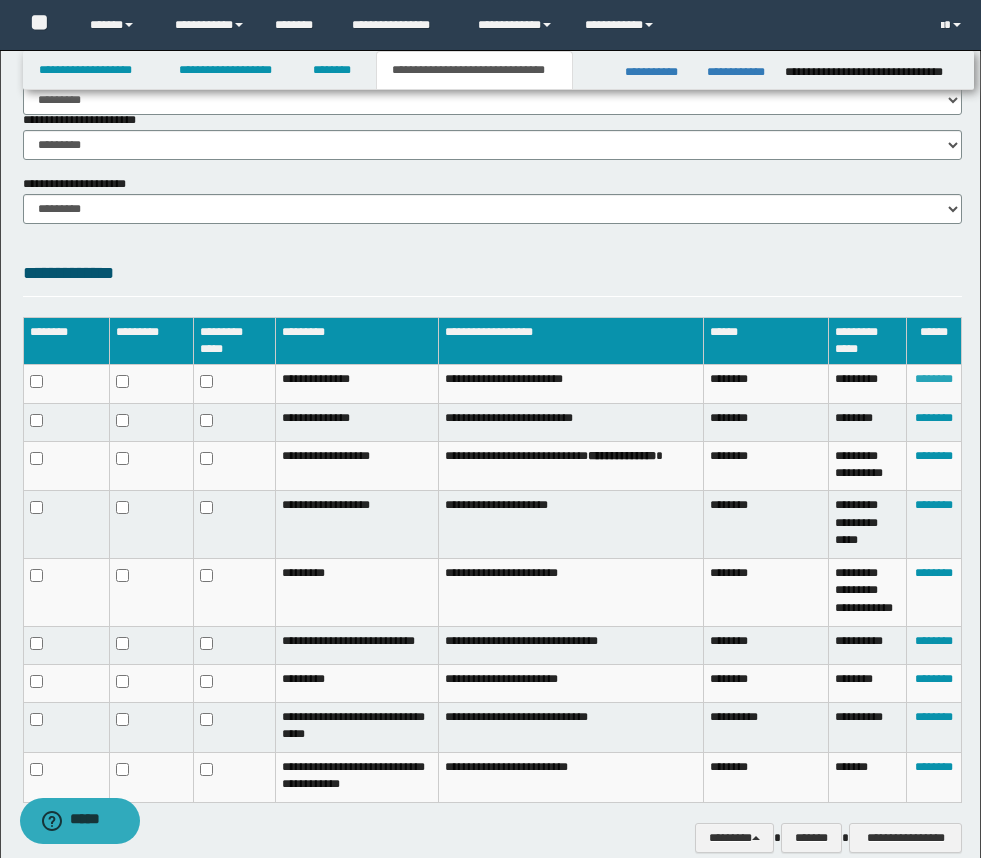click on "********" at bounding box center [934, 379] 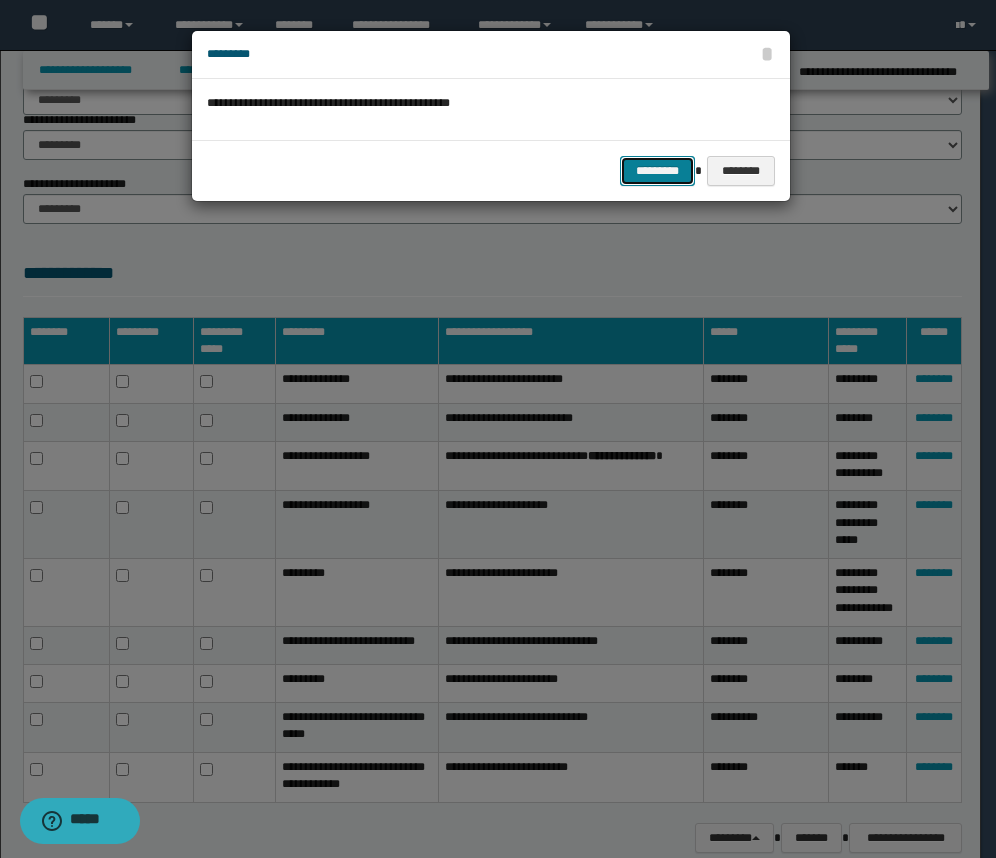 click on "*********" at bounding box center (657, 171) 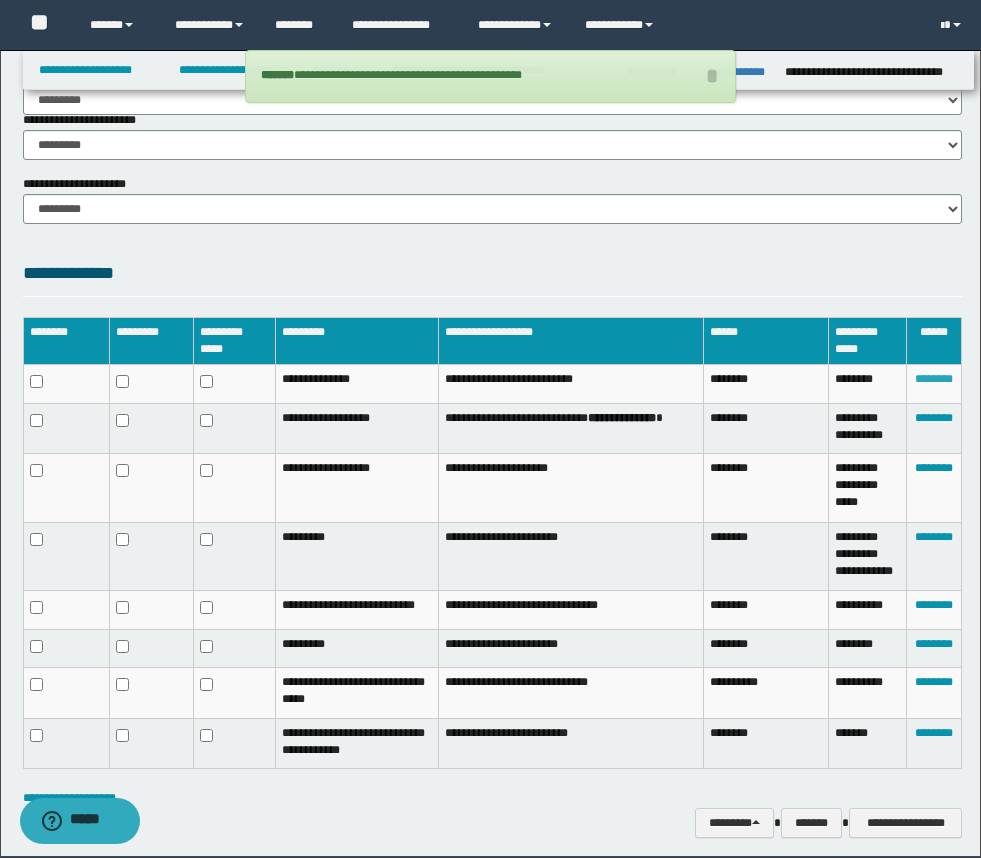 click on "********" at bounding box center (934, 379) 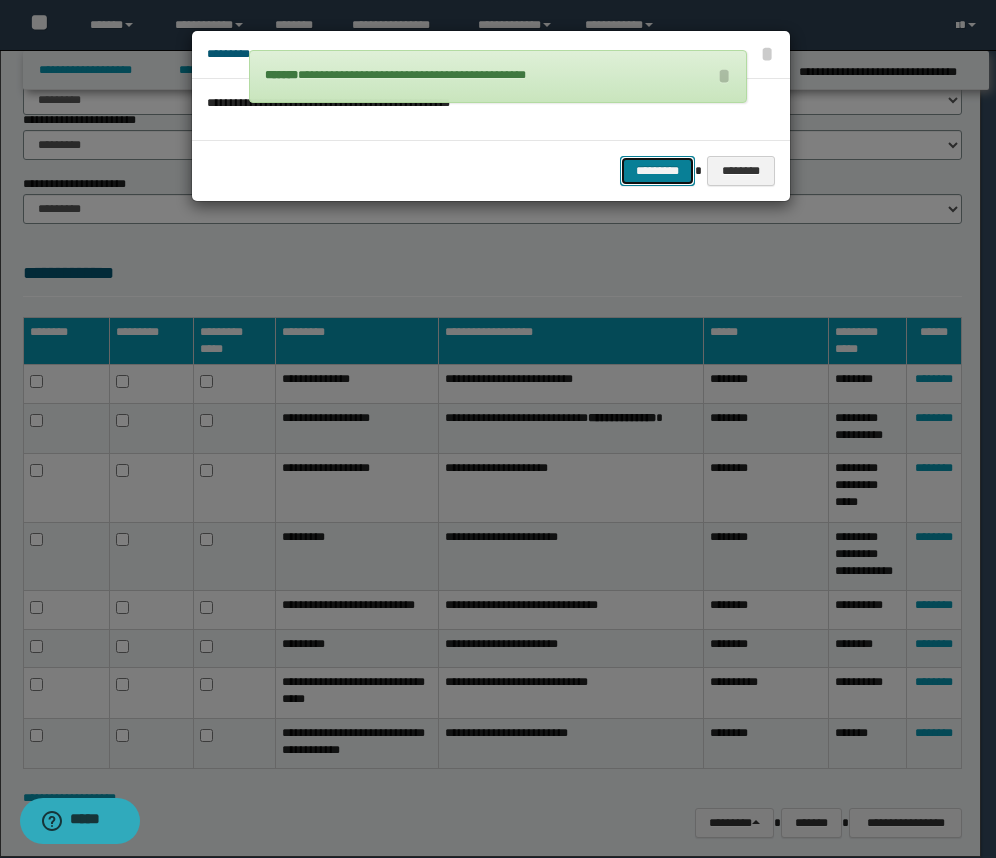 click on "*********" at bounding box center [657, 171] 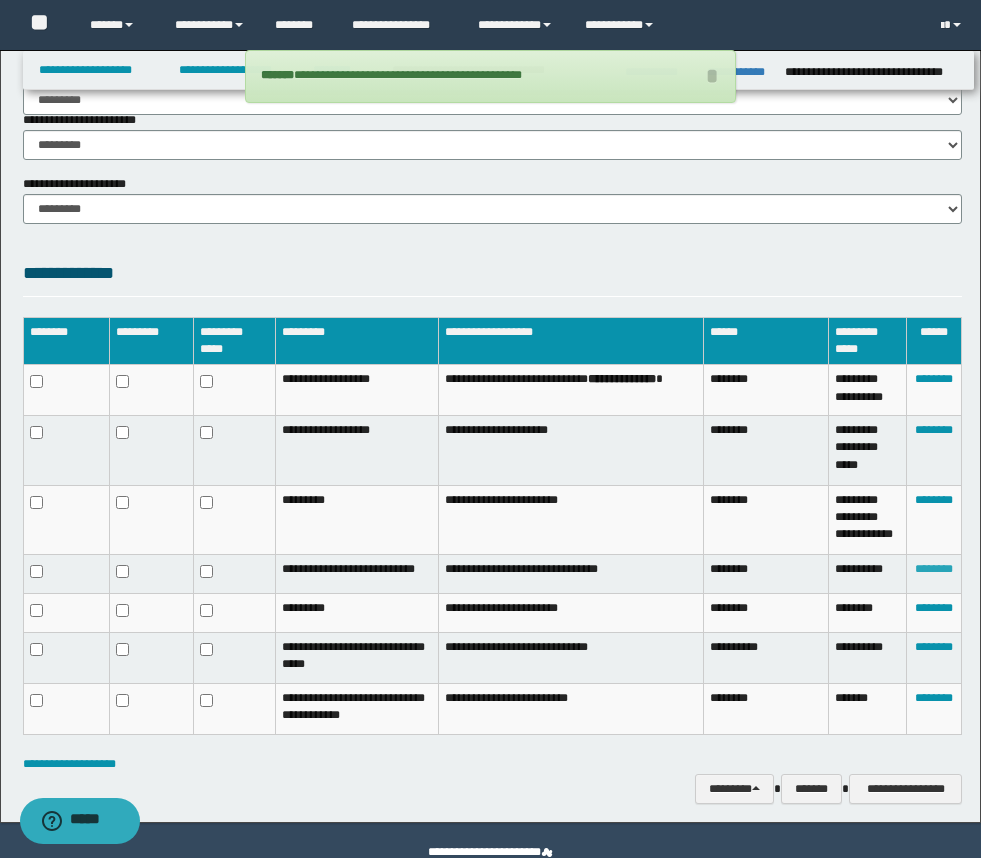 click on "********" at bounding box center [934, 569] 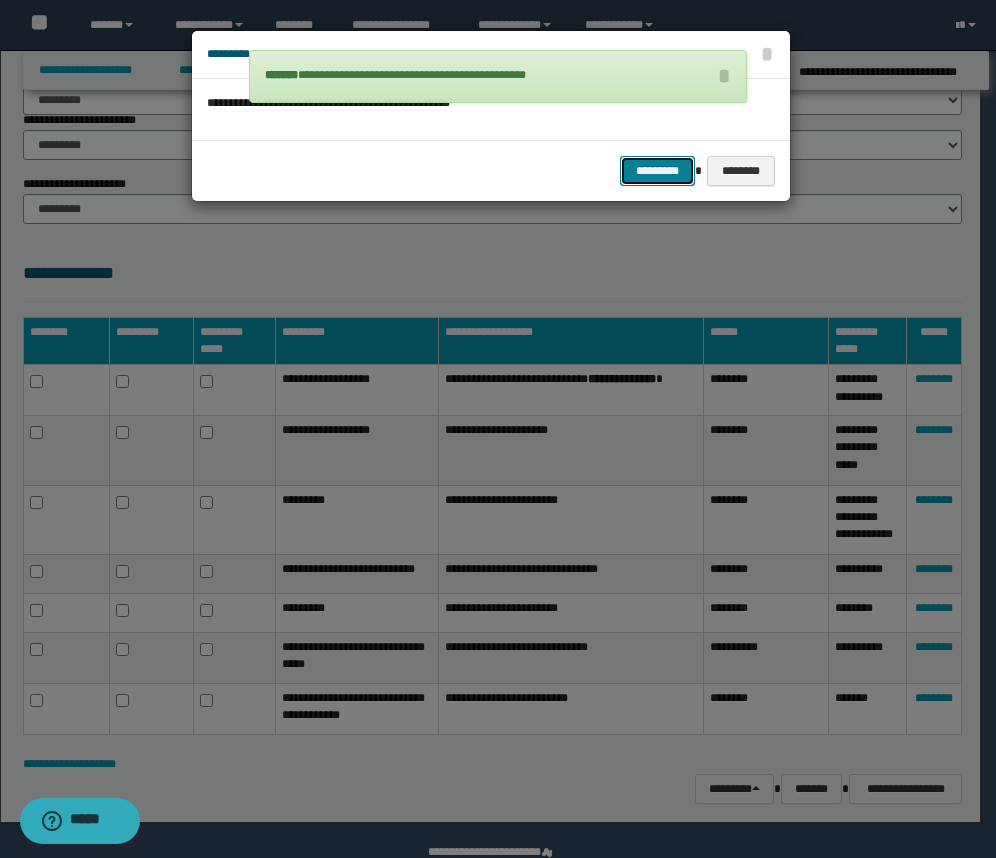 click on "*********" at bounding box center [657, 171] 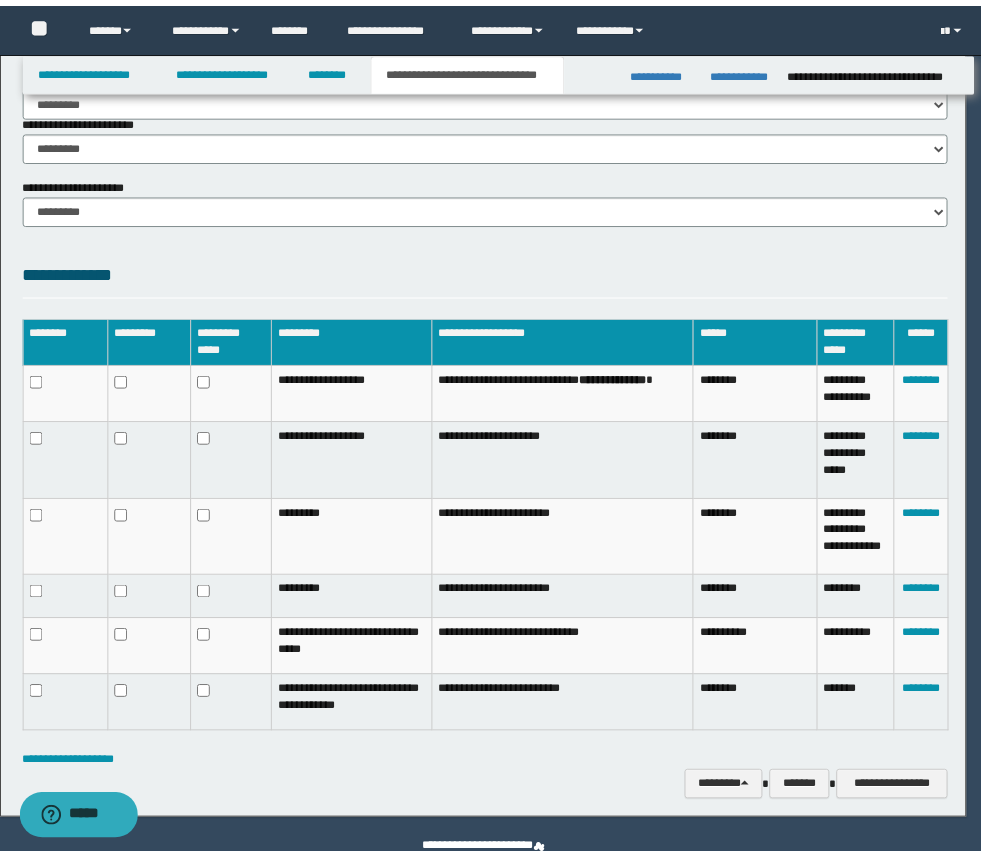 scroll, scrollTop: 1495, scrollLeft: 0, axis: vertical 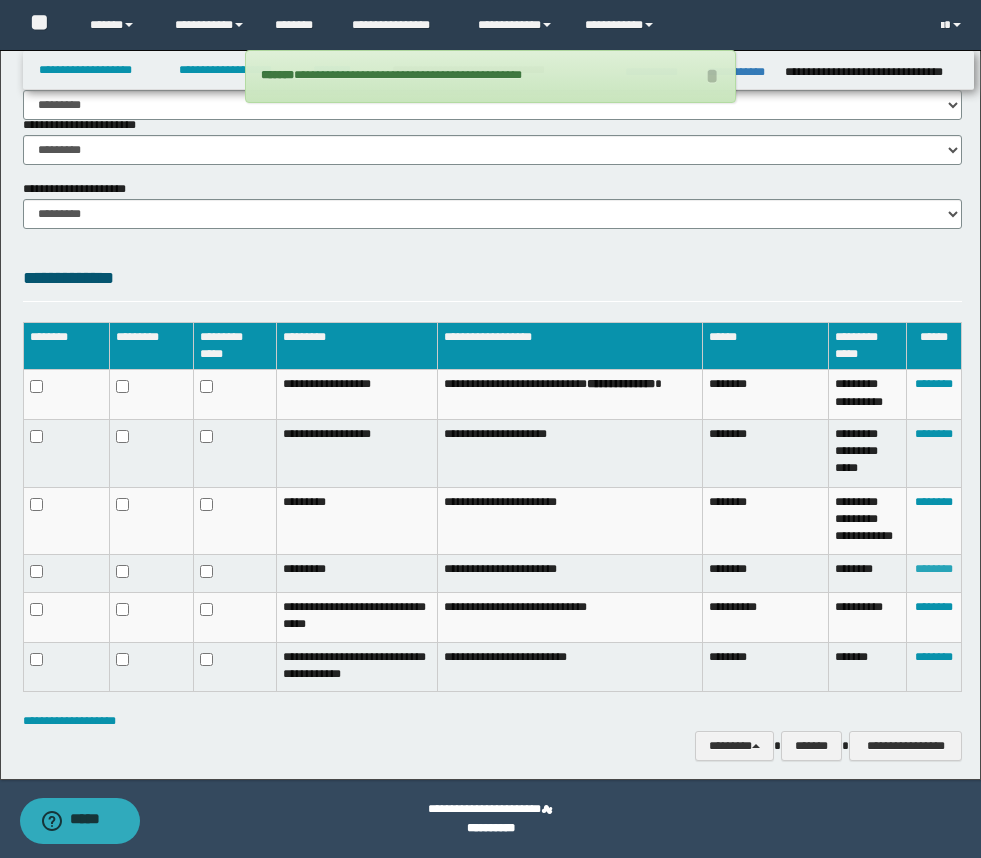 click on "********" at bounding box center [934, 569] 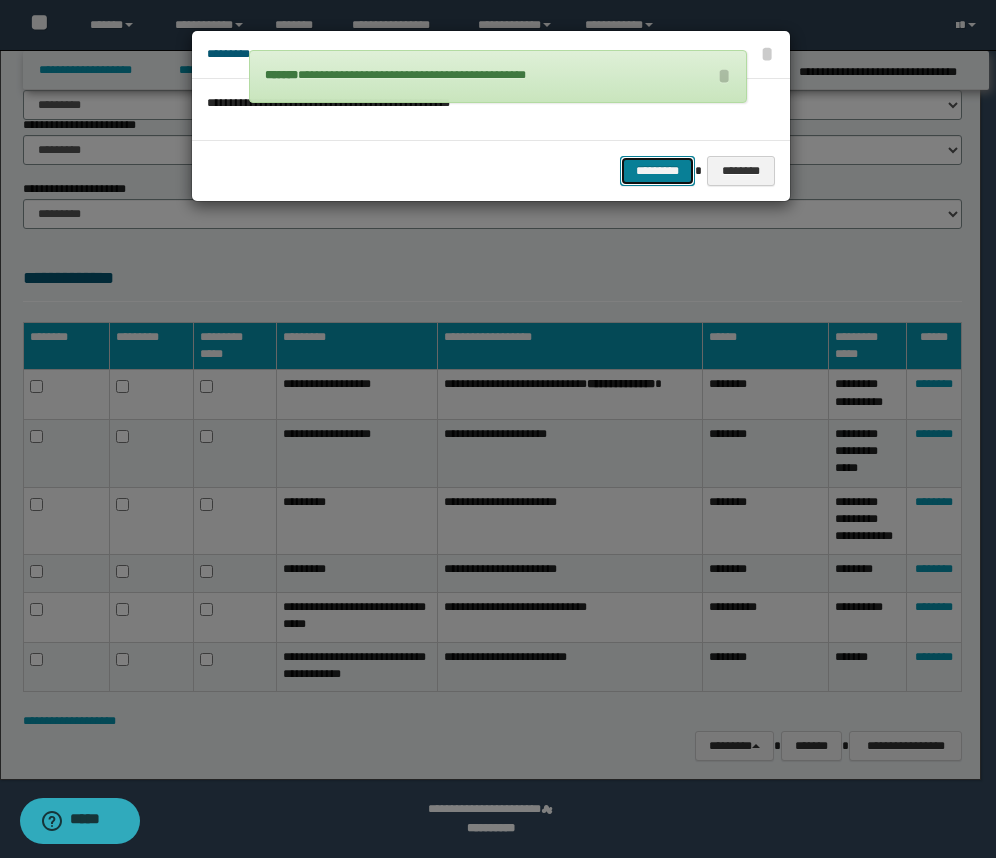 click on "*********" at bounding box center (657, 171) 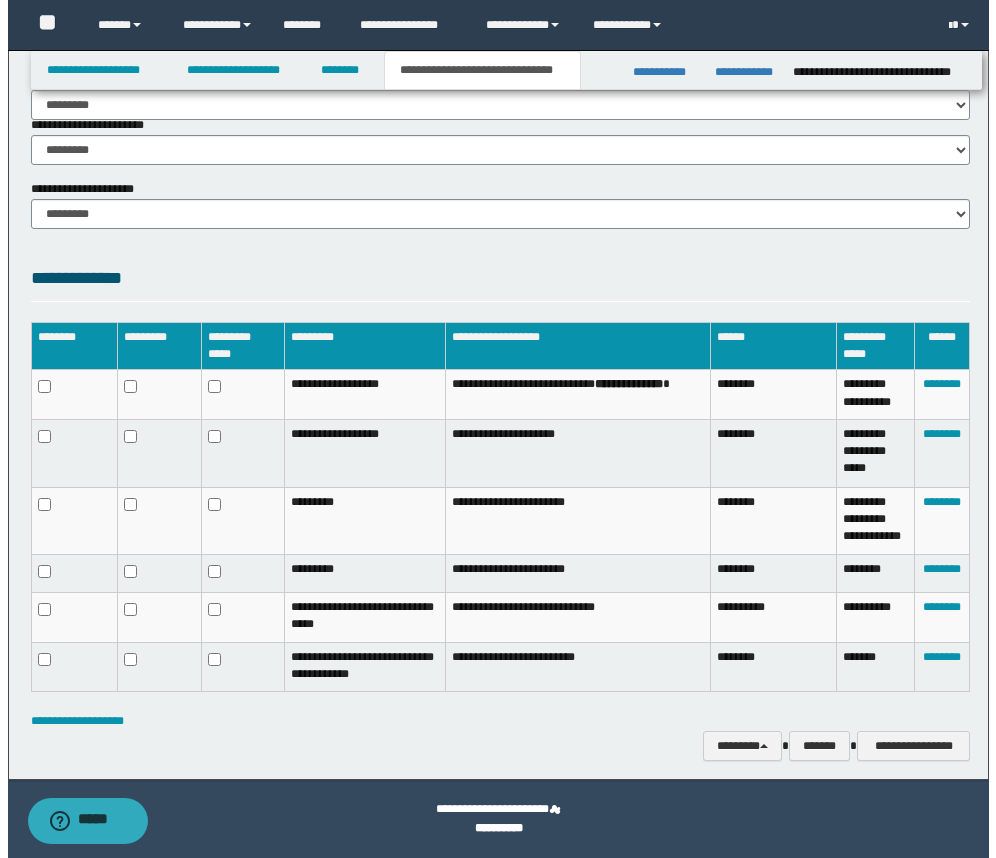scroll, scrollTop: 1461, scrollLeft: 0, axis: vertical 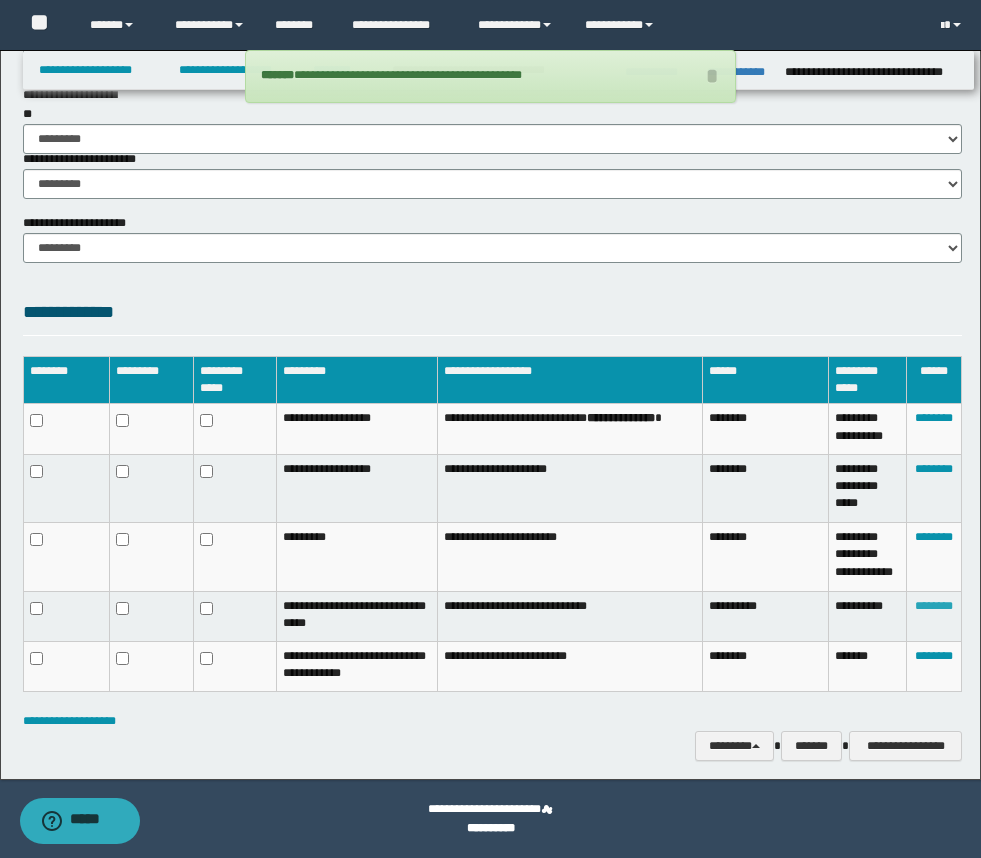 click on "********" at bounding box center (934, 606) 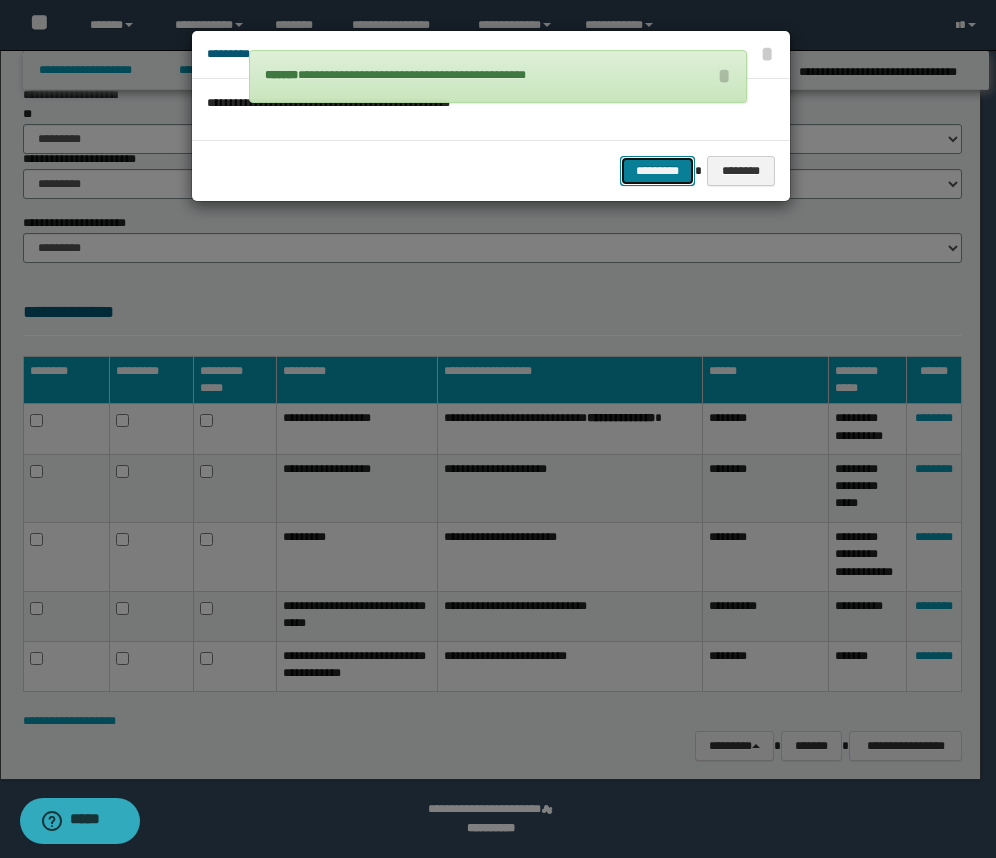 click on "*********" at bounding box center (657, 171) 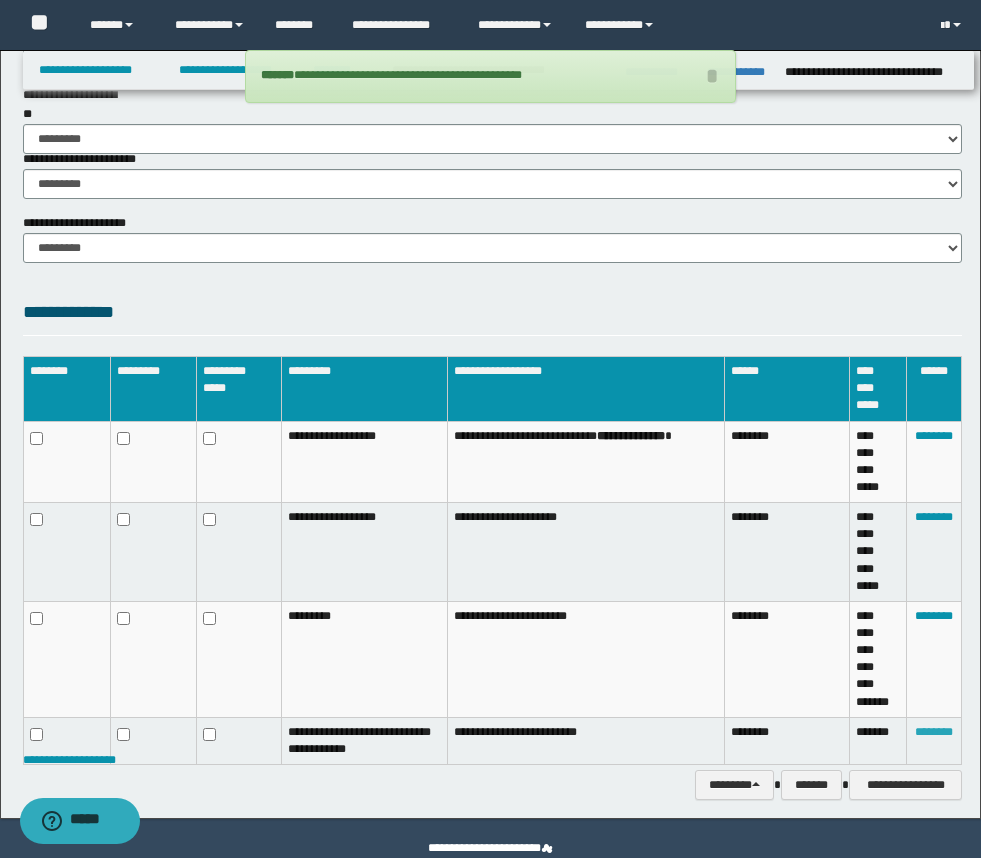 click on "********" at bounding box center [934, 732] 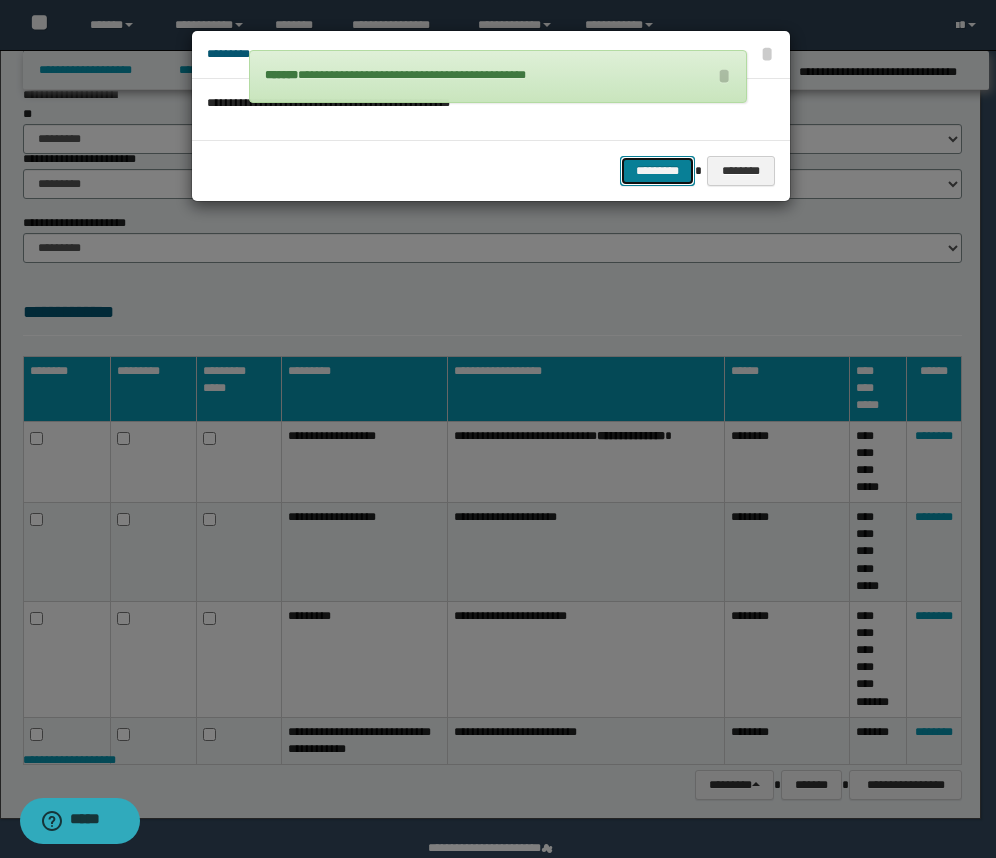 click on "*********" at bounding box center [657, 171] 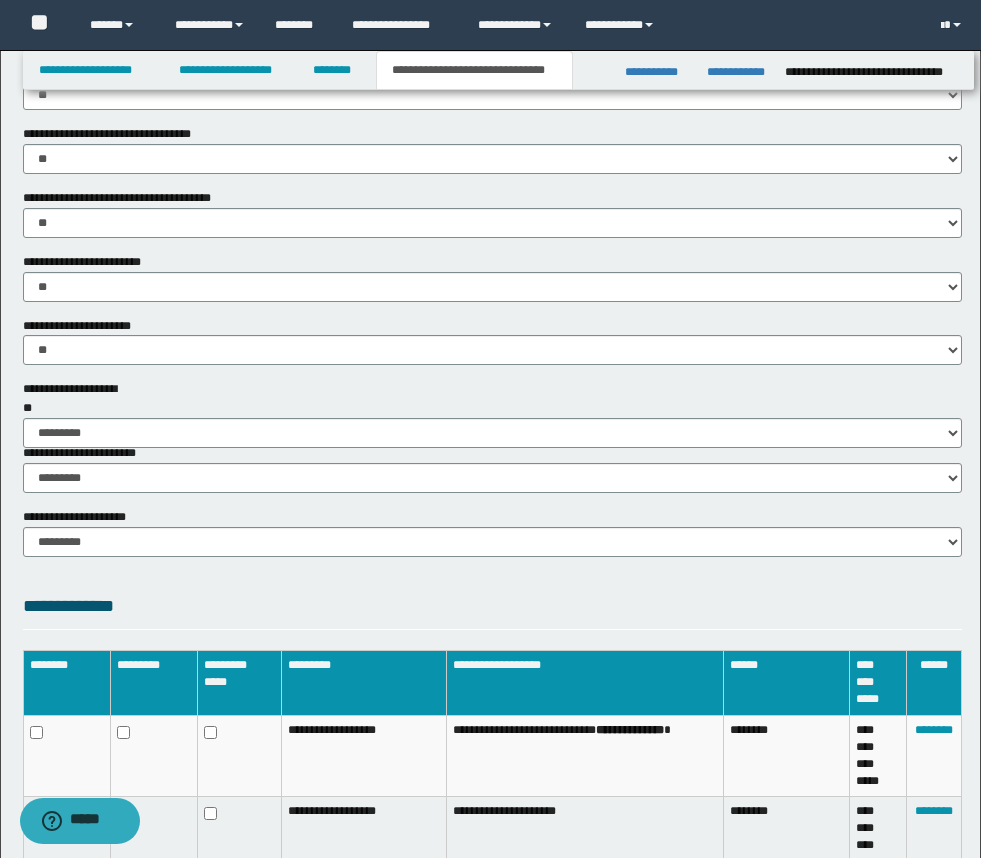 scroll, scrollTop: 1452, scrollLeft: 0, axis: vertical 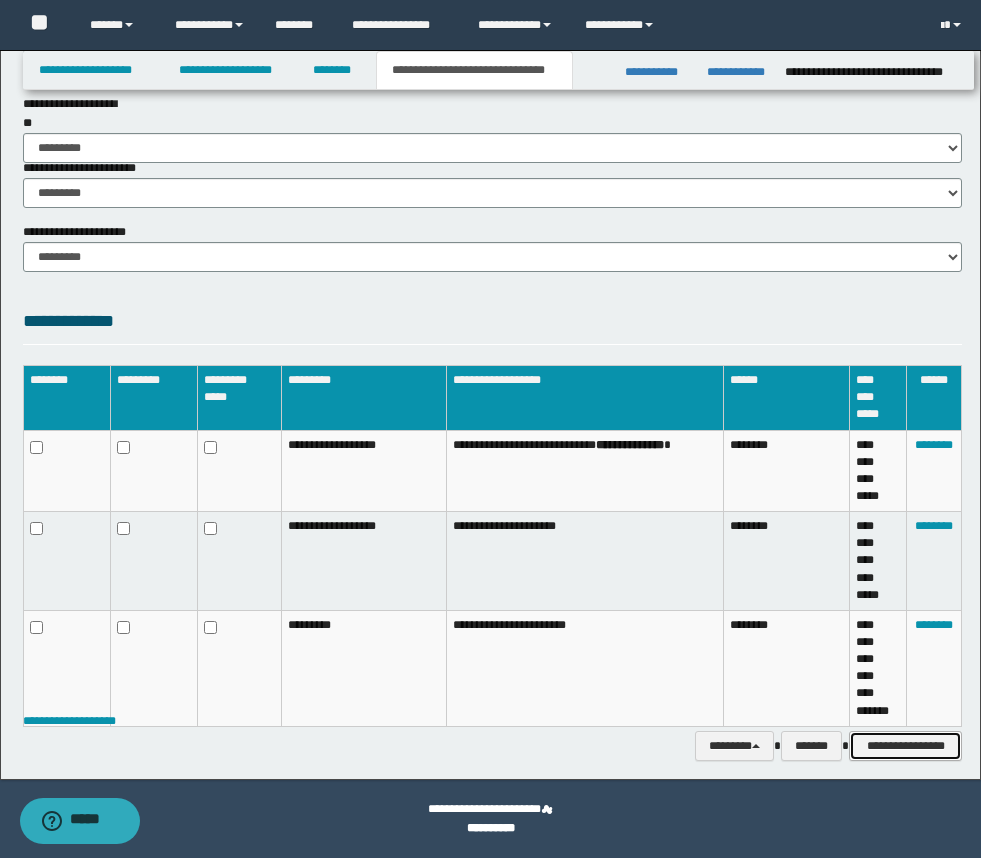 click on "**********" at bounding box center [905, 746] 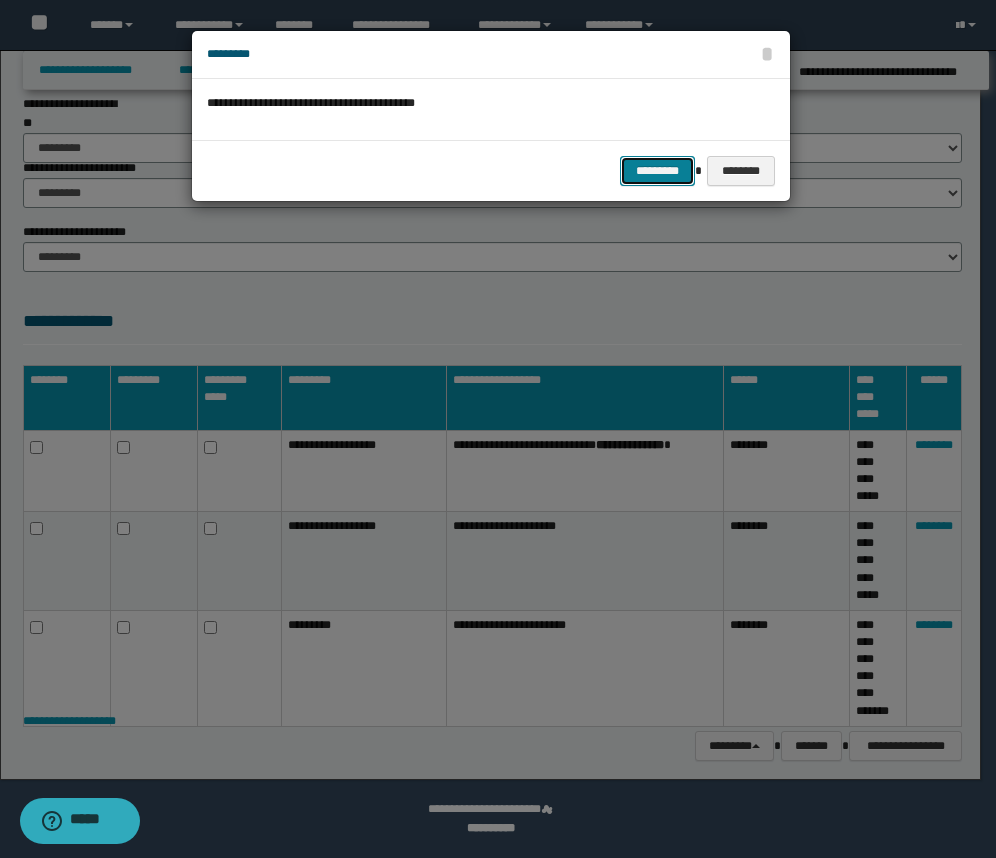 click on "*********" at bounding box center (657, 171) 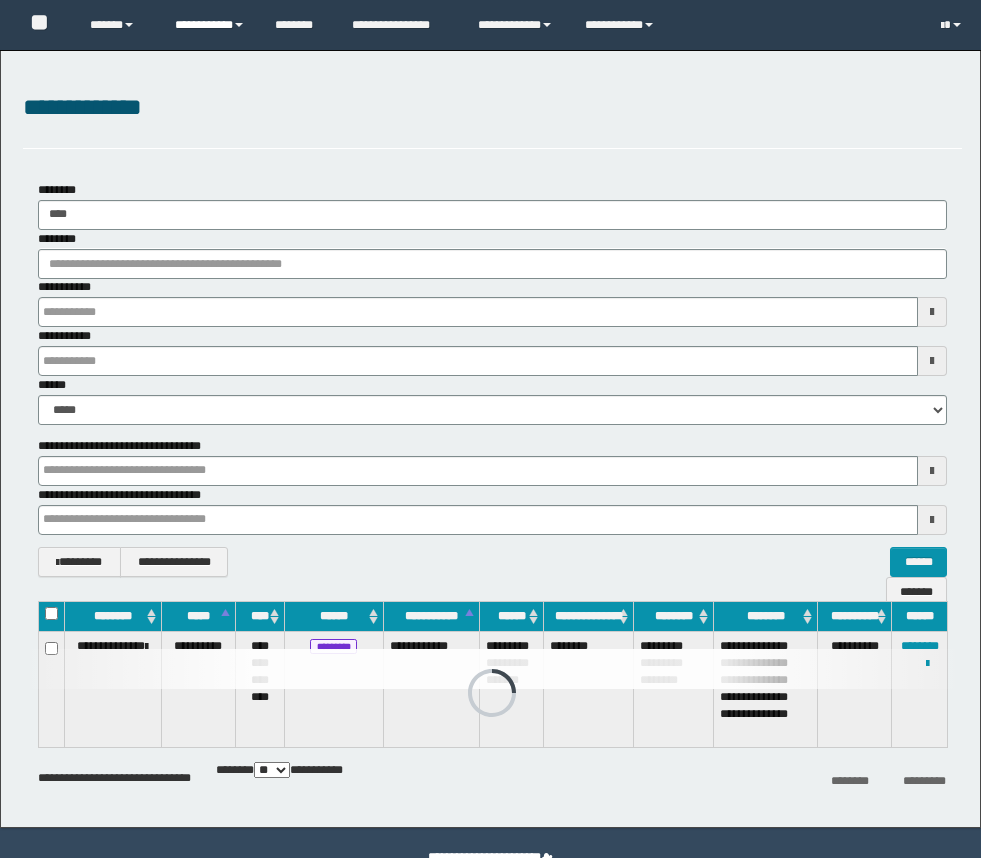 scroll, scrollTop: 0, scrollLeft: 0, axis: both 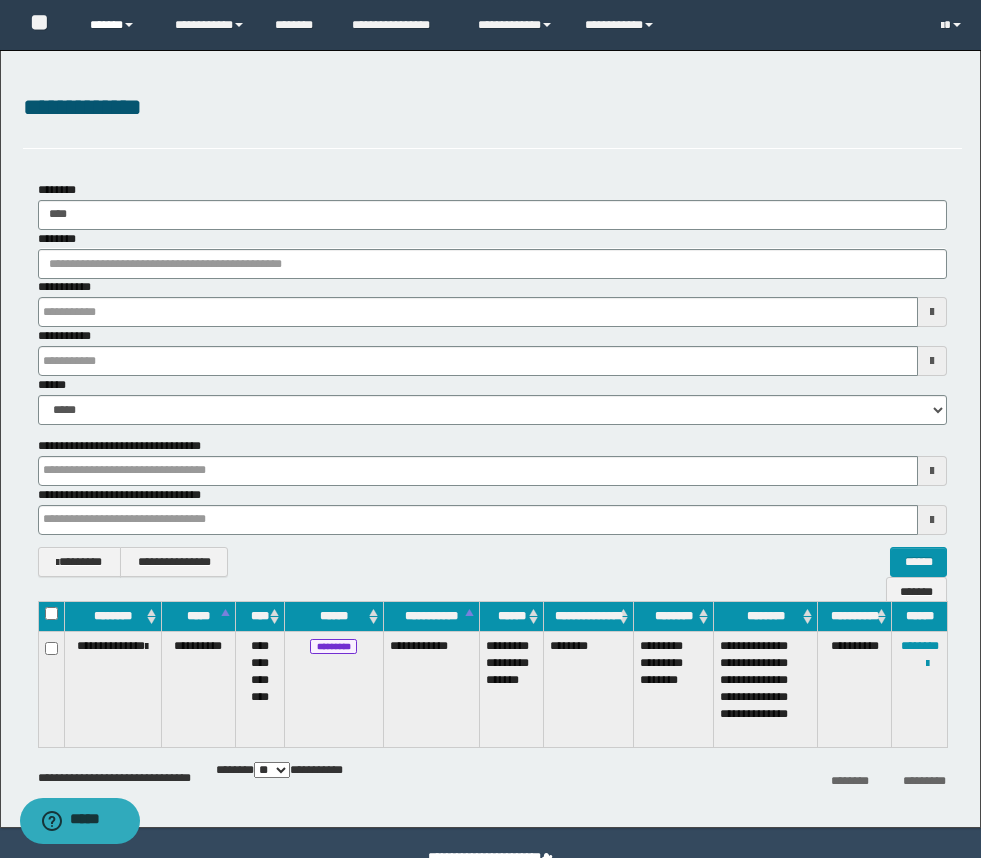 click on "******" at bounding box center (117, 25) 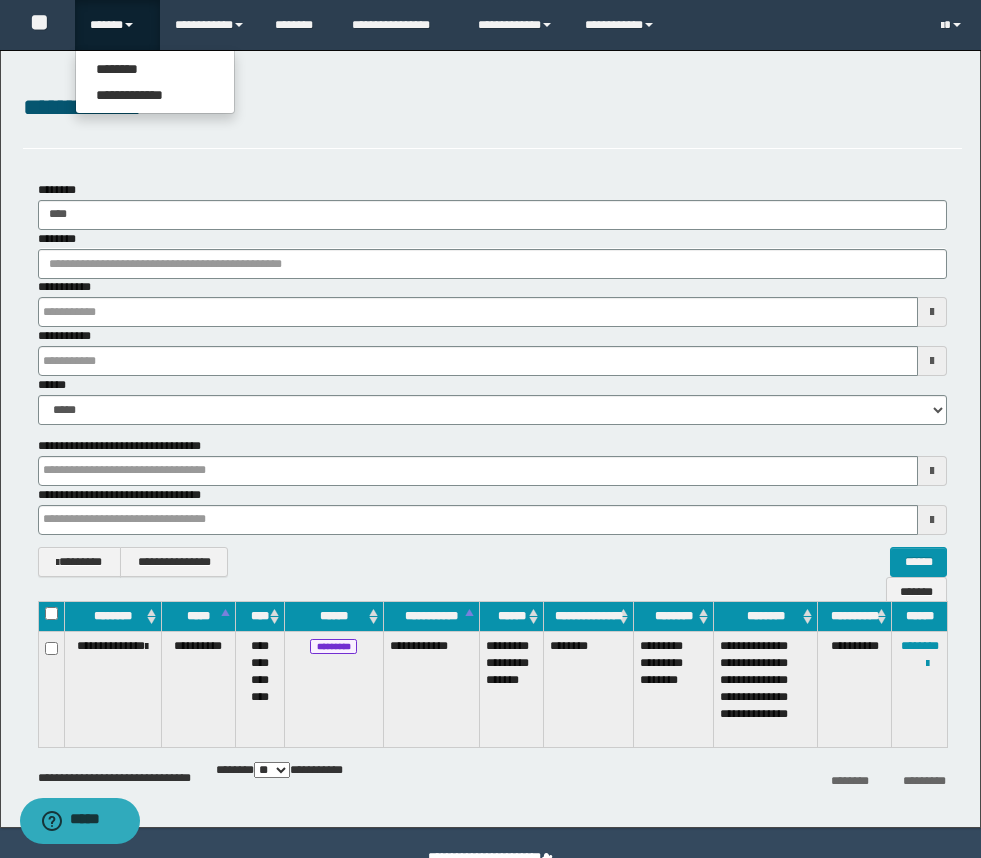 click on "******" at bounding box center [117, 25] 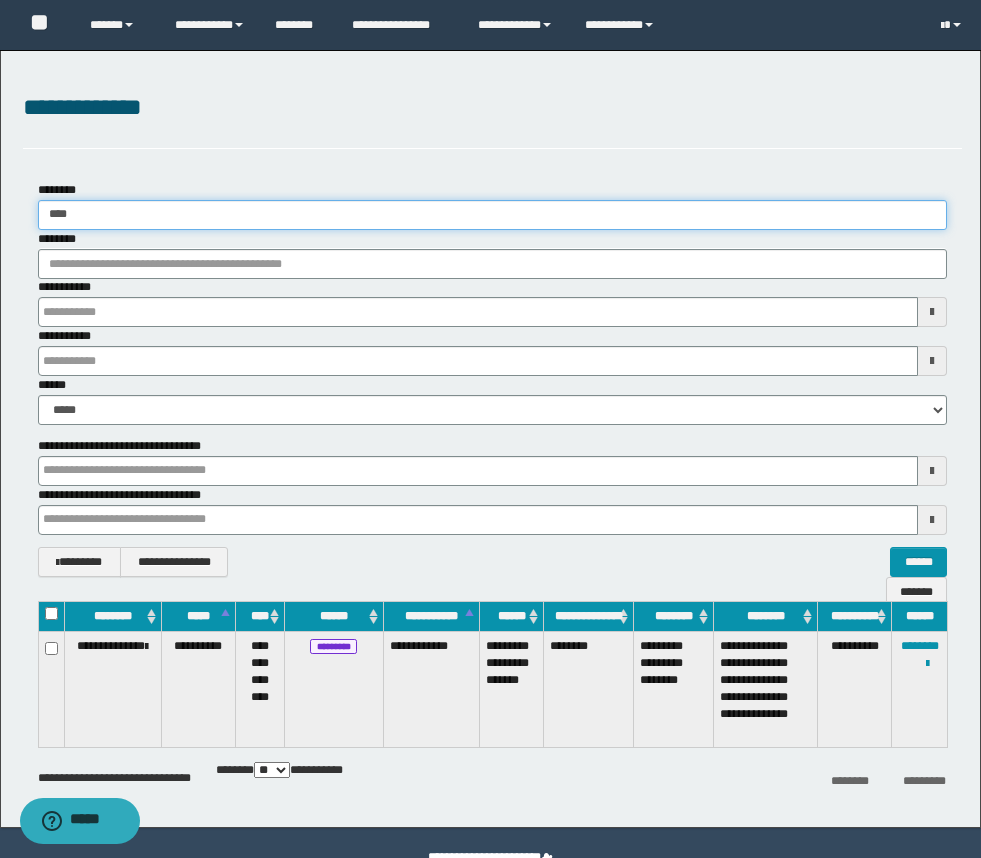 click on "****" at bounding box center [492, 215] 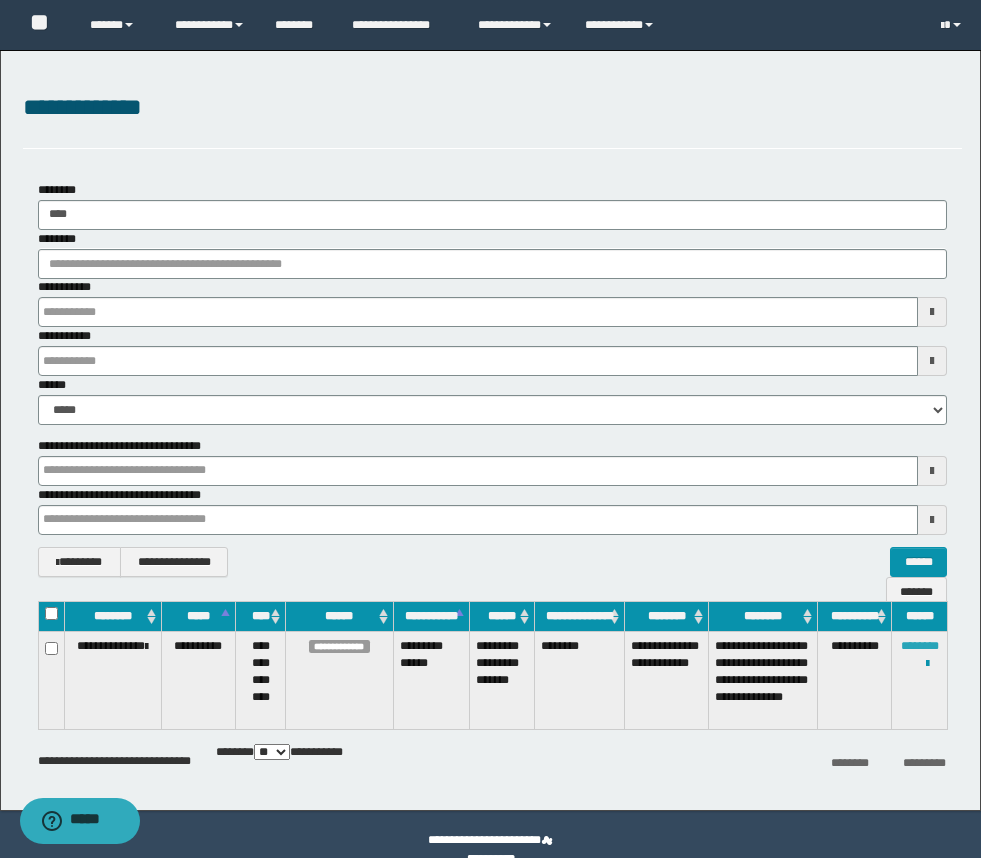 click on "********" at bounding box center [920, 646] 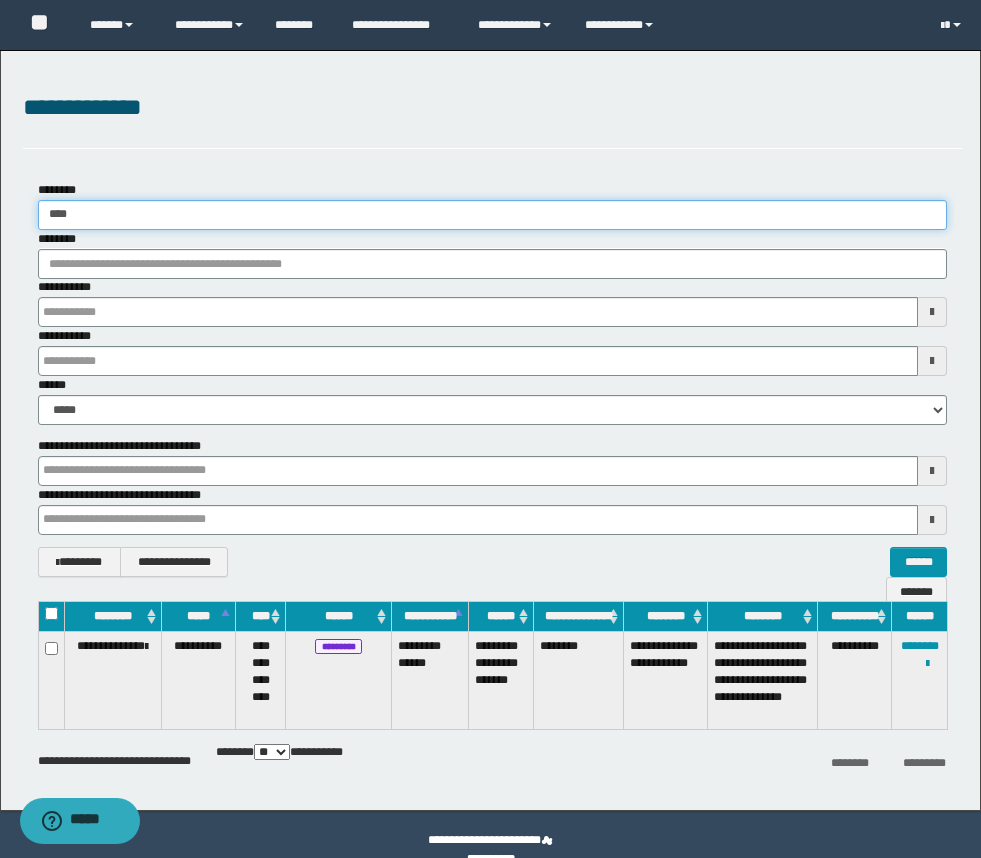 drag, startPoint x: 131, startPoint y: 224, endPoint x: -6, endPoint y: 220, distance: 137.05838 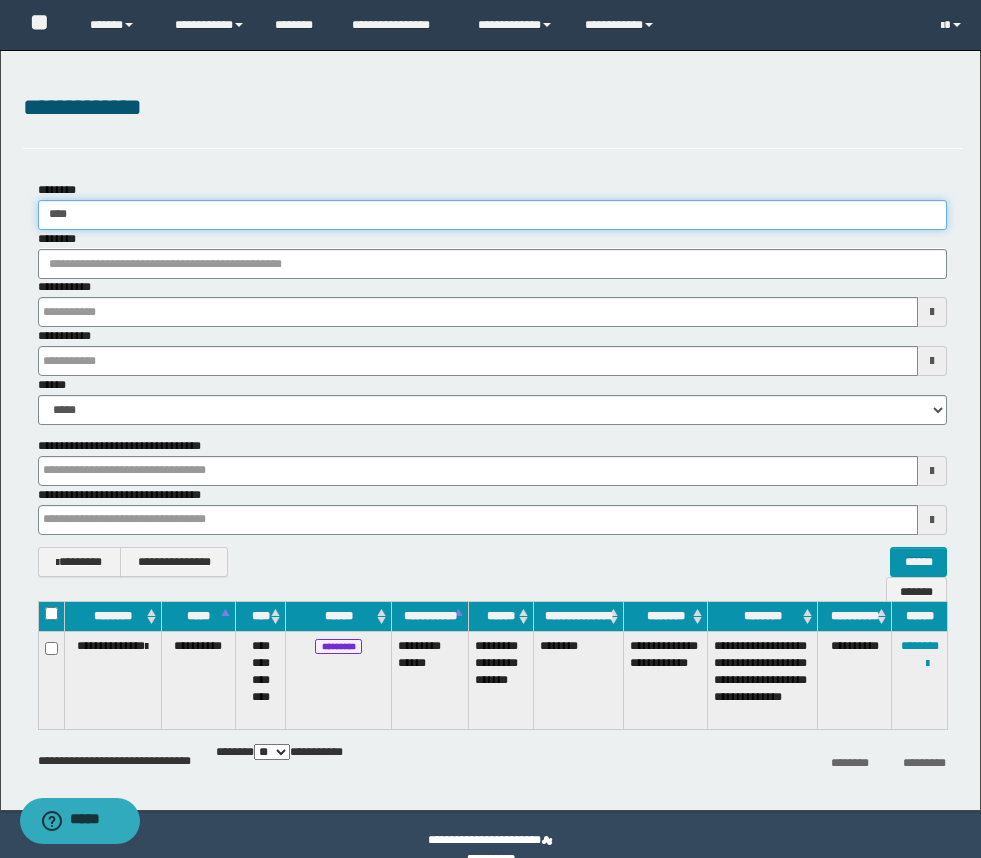 click on "**********" at bounding box center [490, 429] 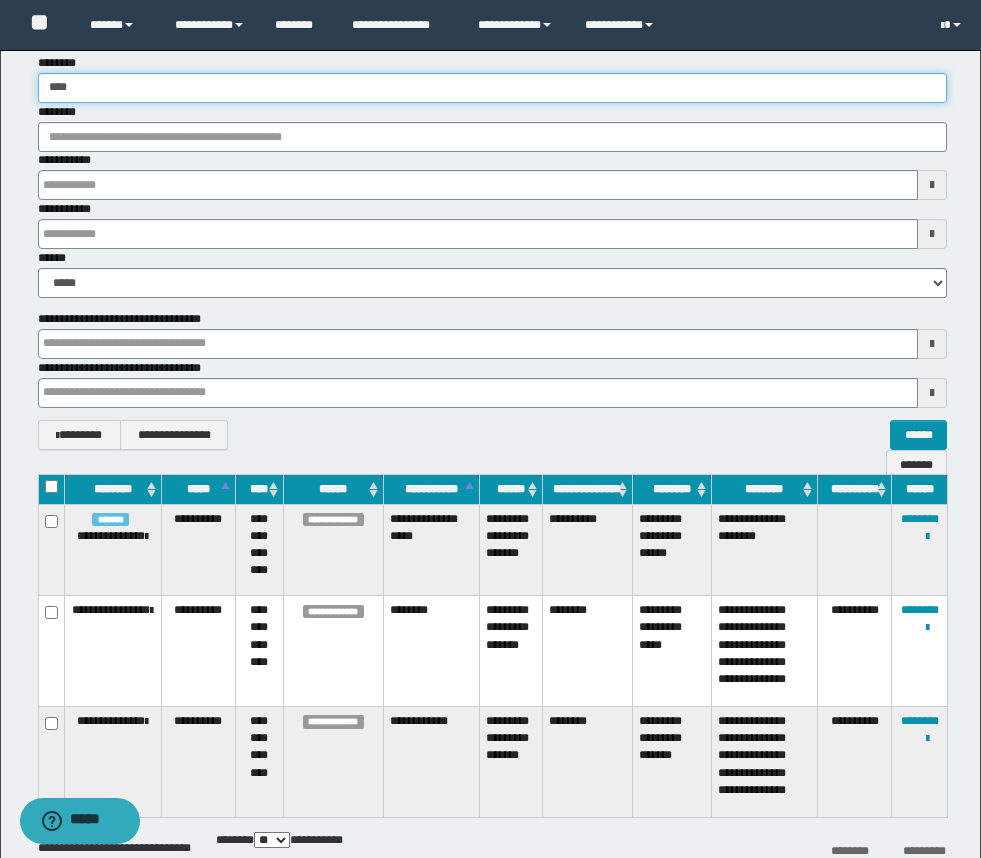 scroll, scrollTop: 246, scrollLeft: 0, axis: vertical 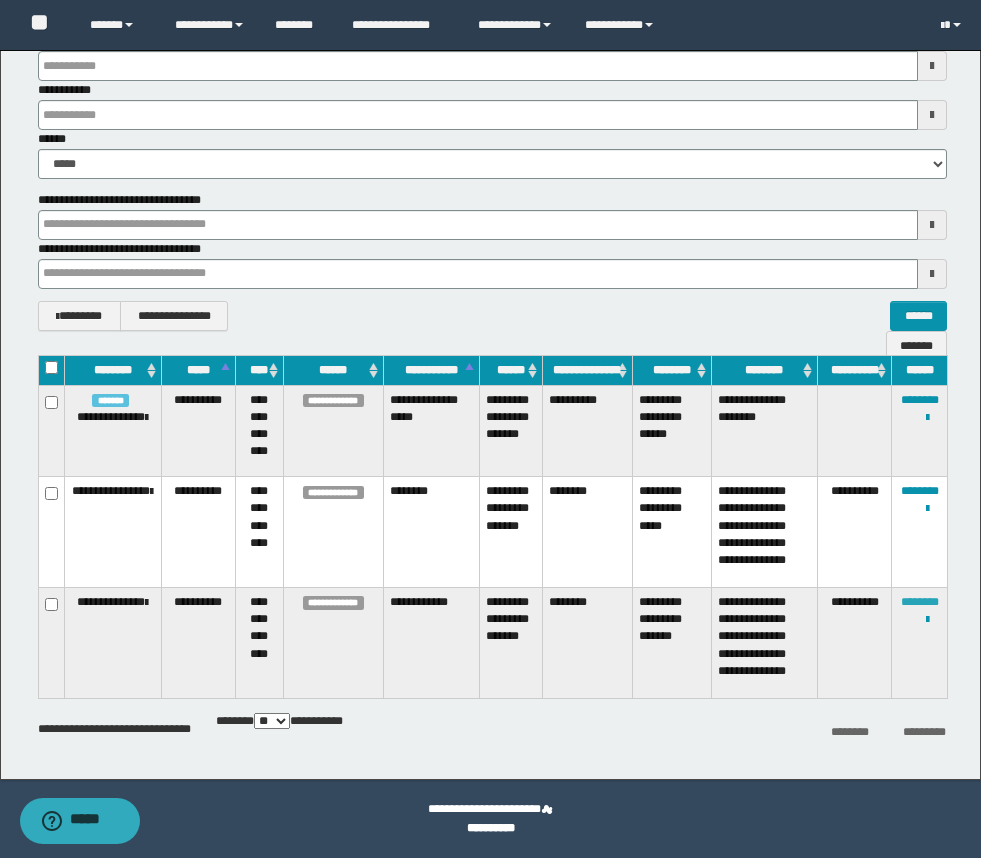 type on "****" 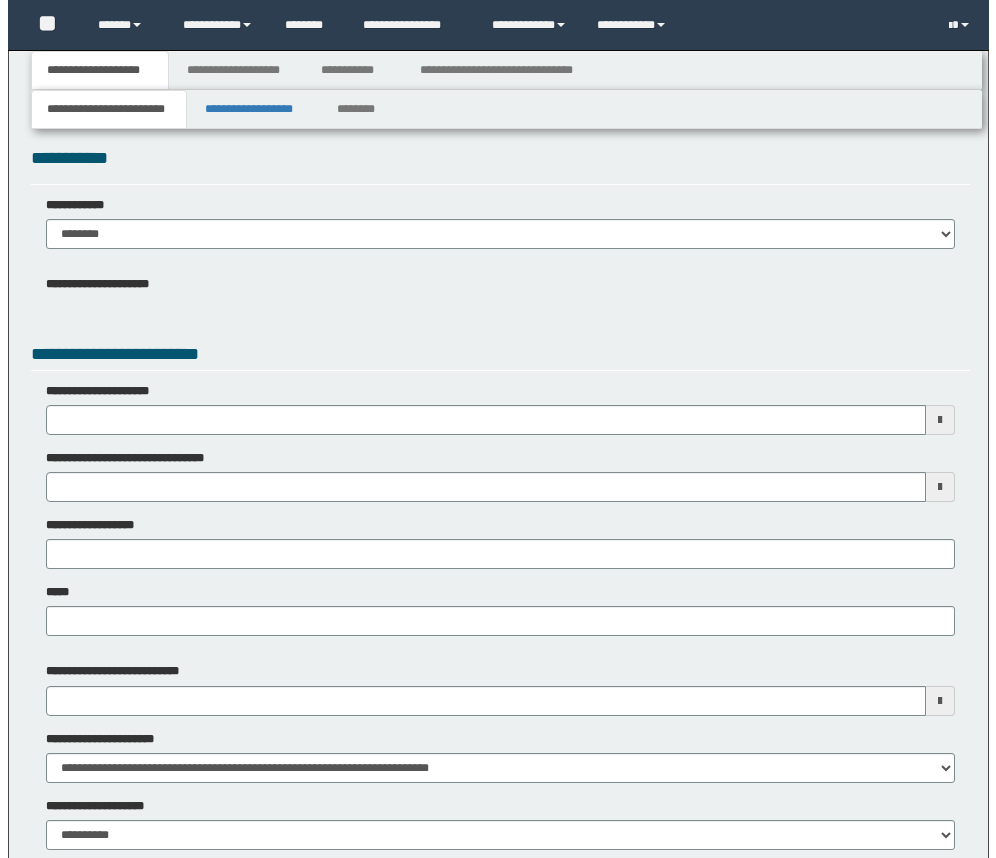 scroll, scrollTop: 0, scrollLeft: 0, axis: both 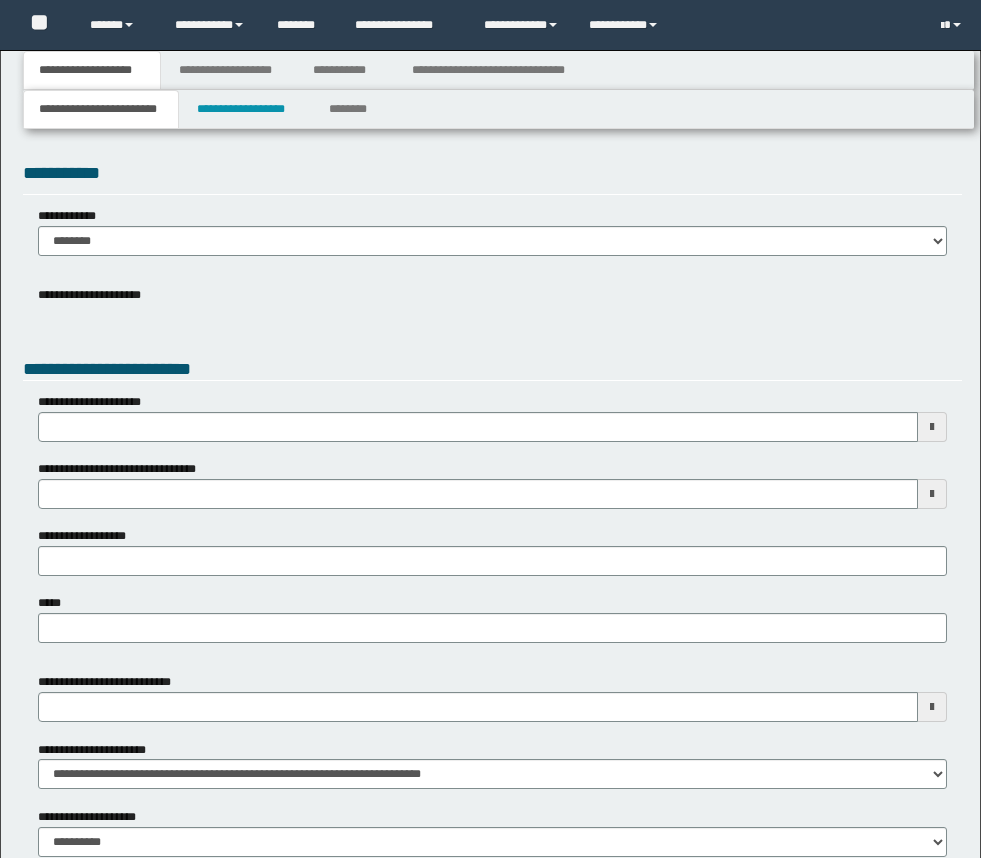 type 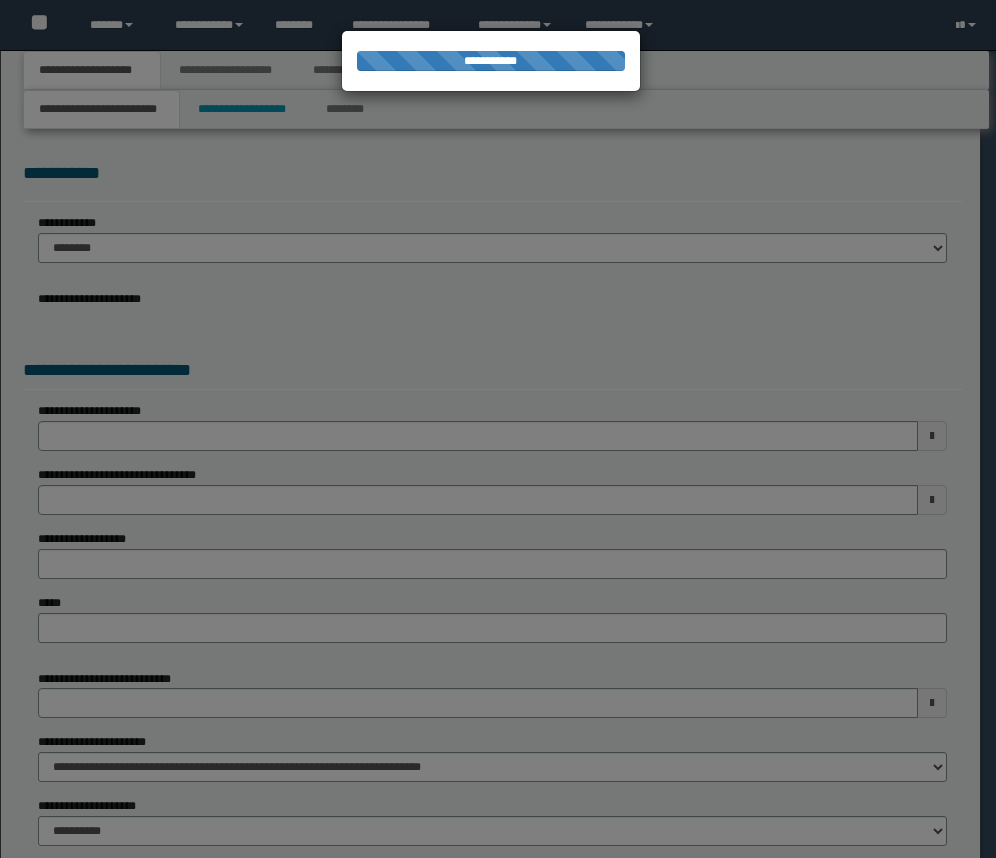 type on "**********" 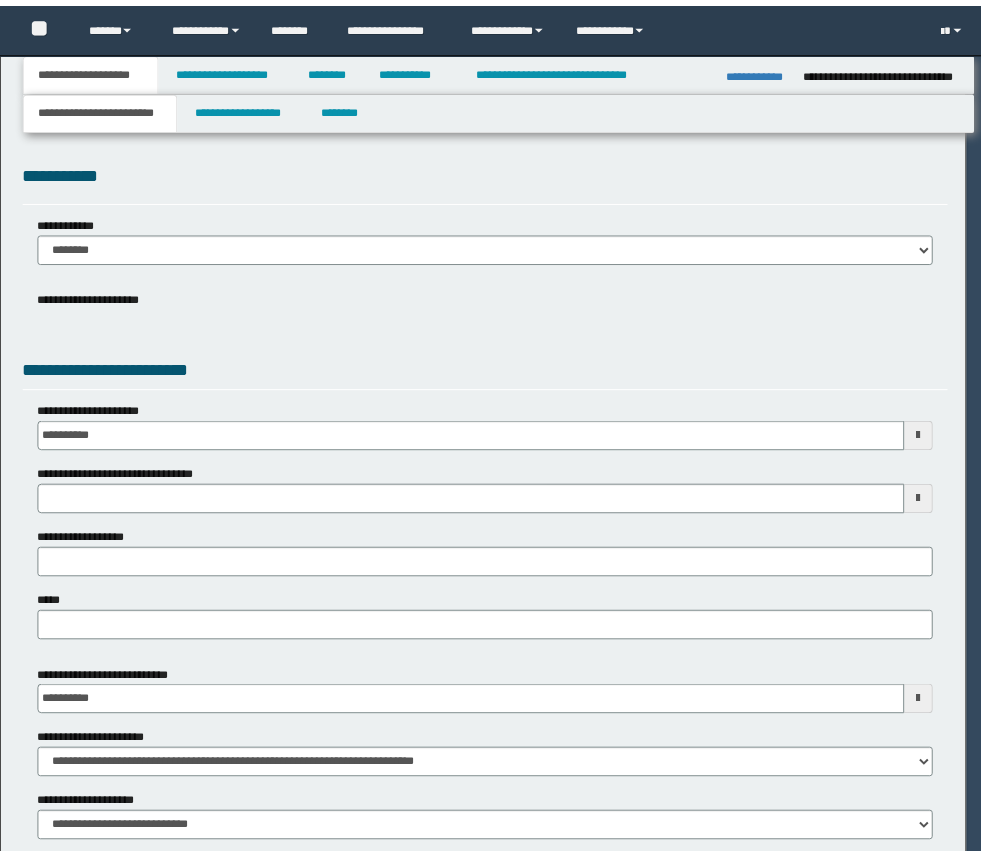 scroll, scrollTop: 0, scrollLeft: 0, axis: both 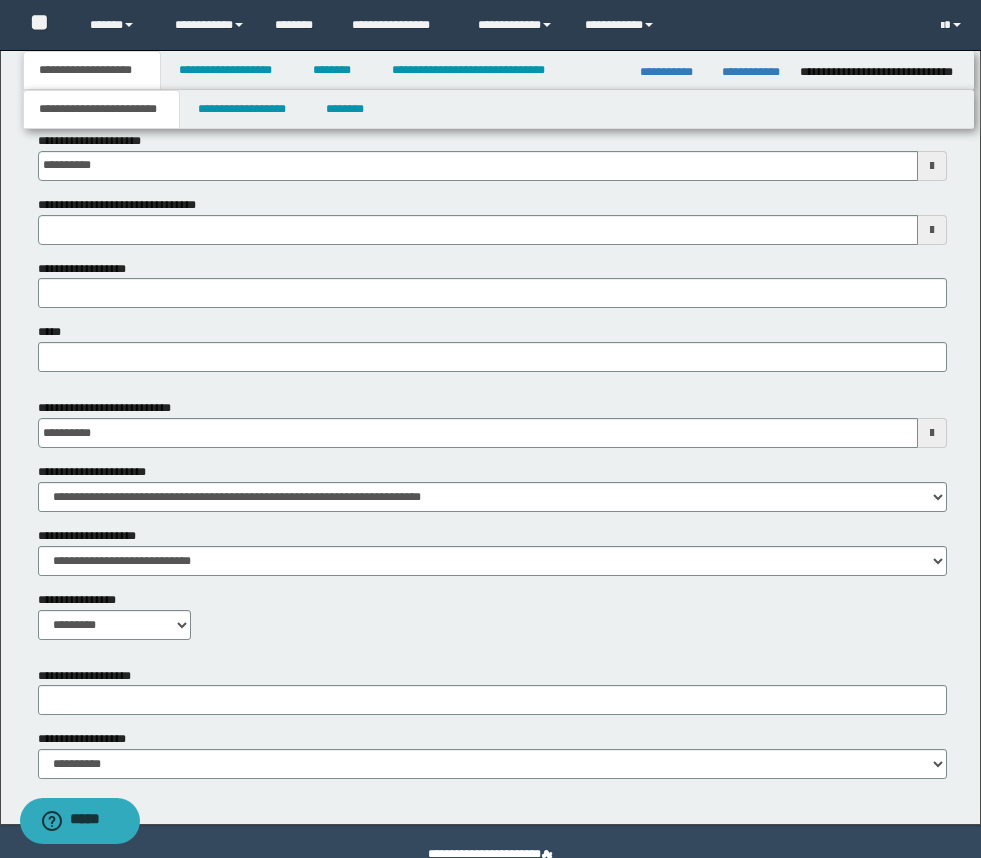 type 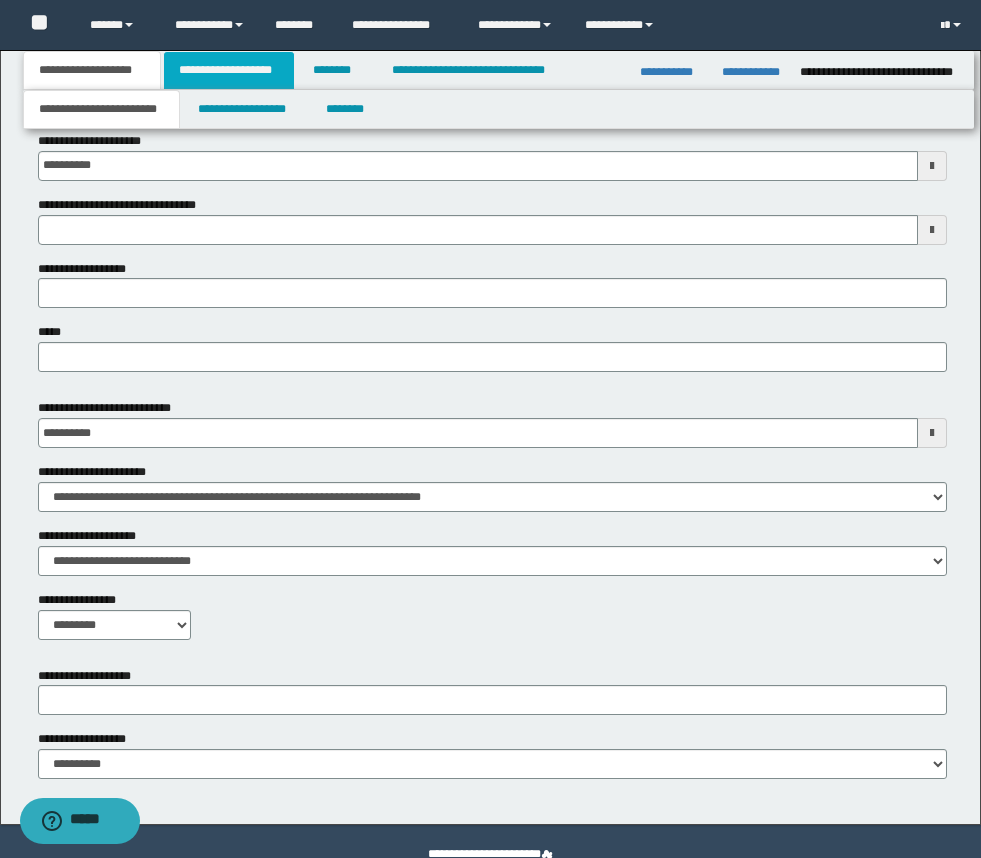click on "**********" at bounding box center [229, 70] 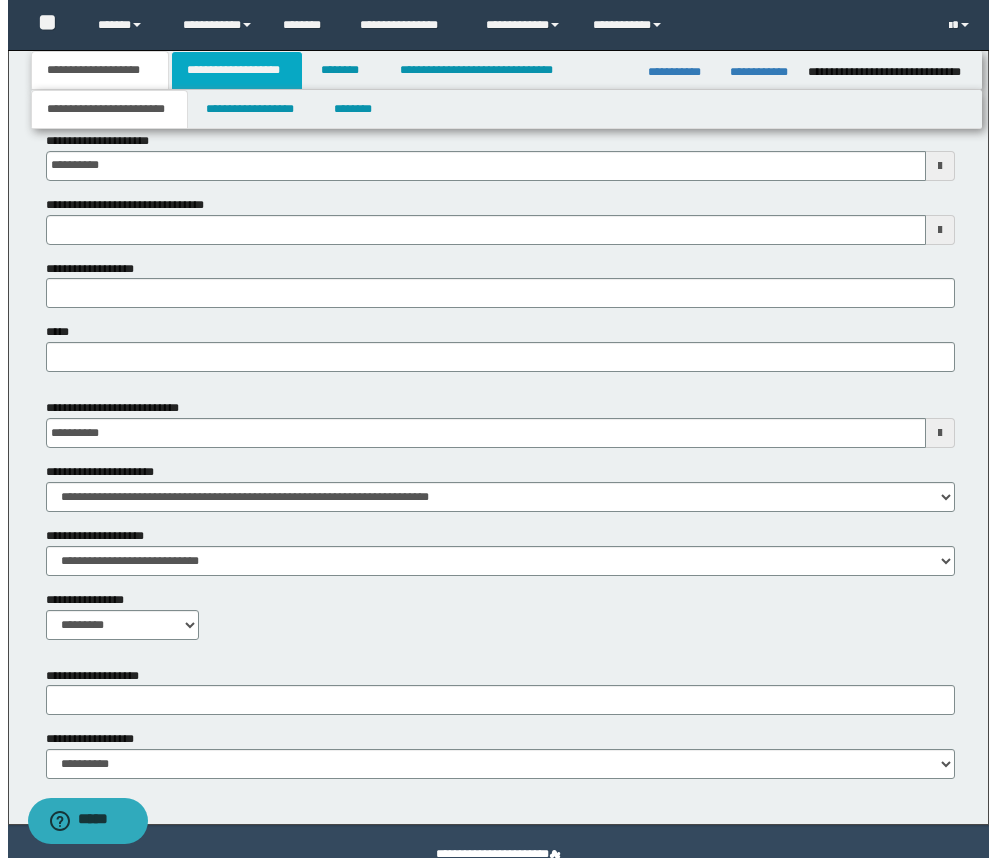 scroll, scrollTop: 0, scrollLeft: 0, axis: both 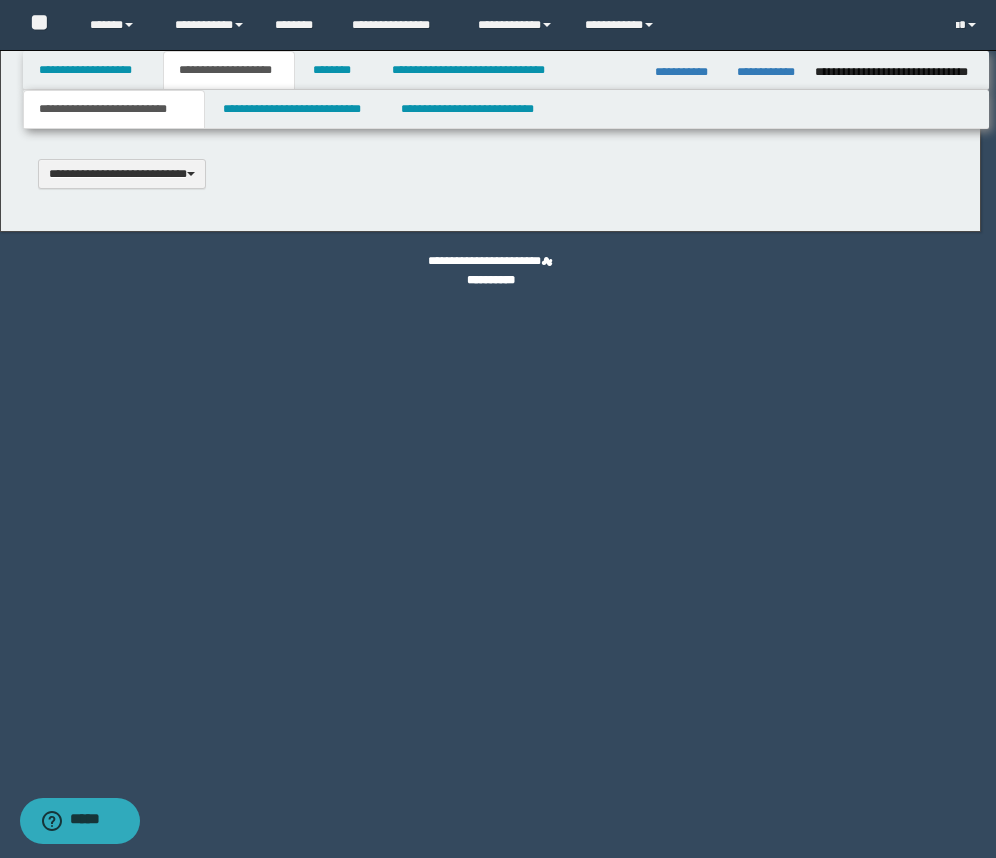 type 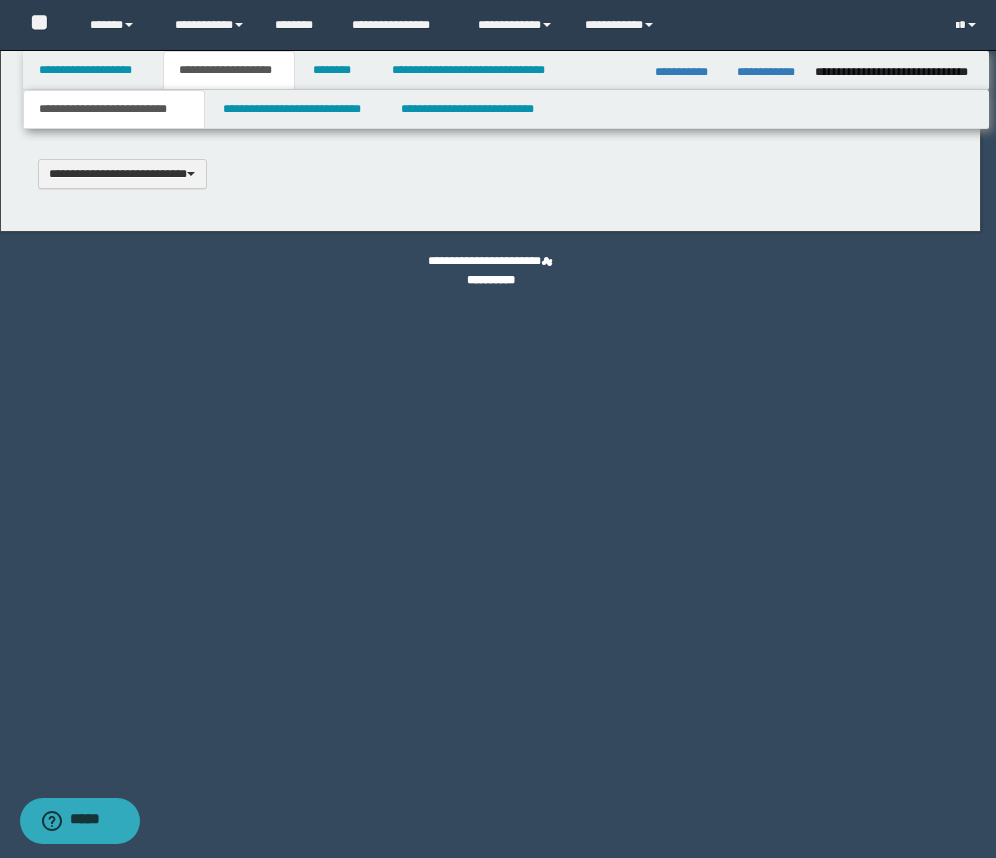 scroll, scrollTop: 0, scrollLeft: 0, axis: both 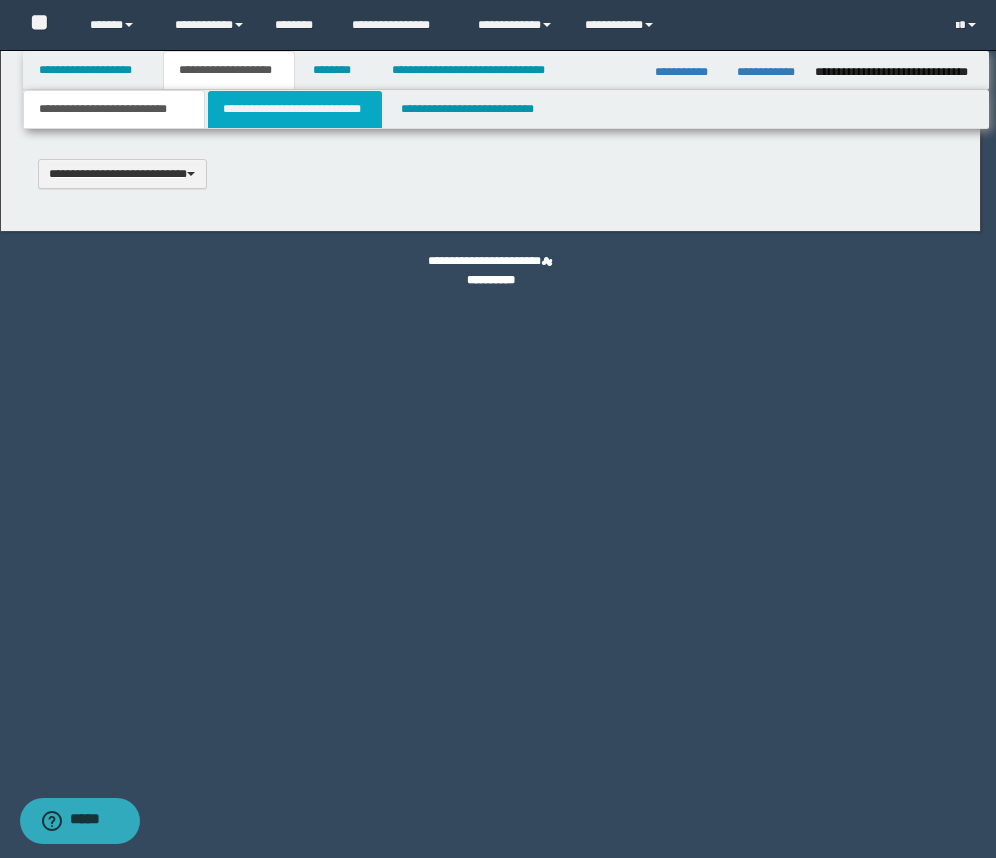 type on "**********" 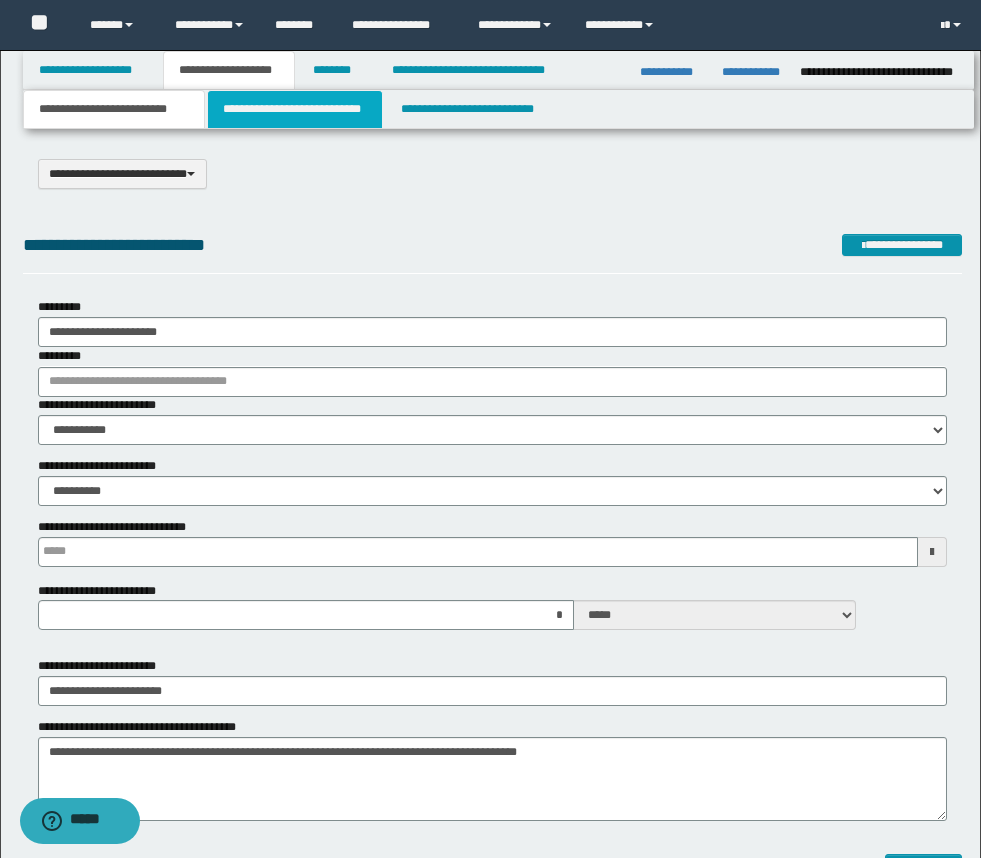 click on "**********" at bounding box center (295, 109) 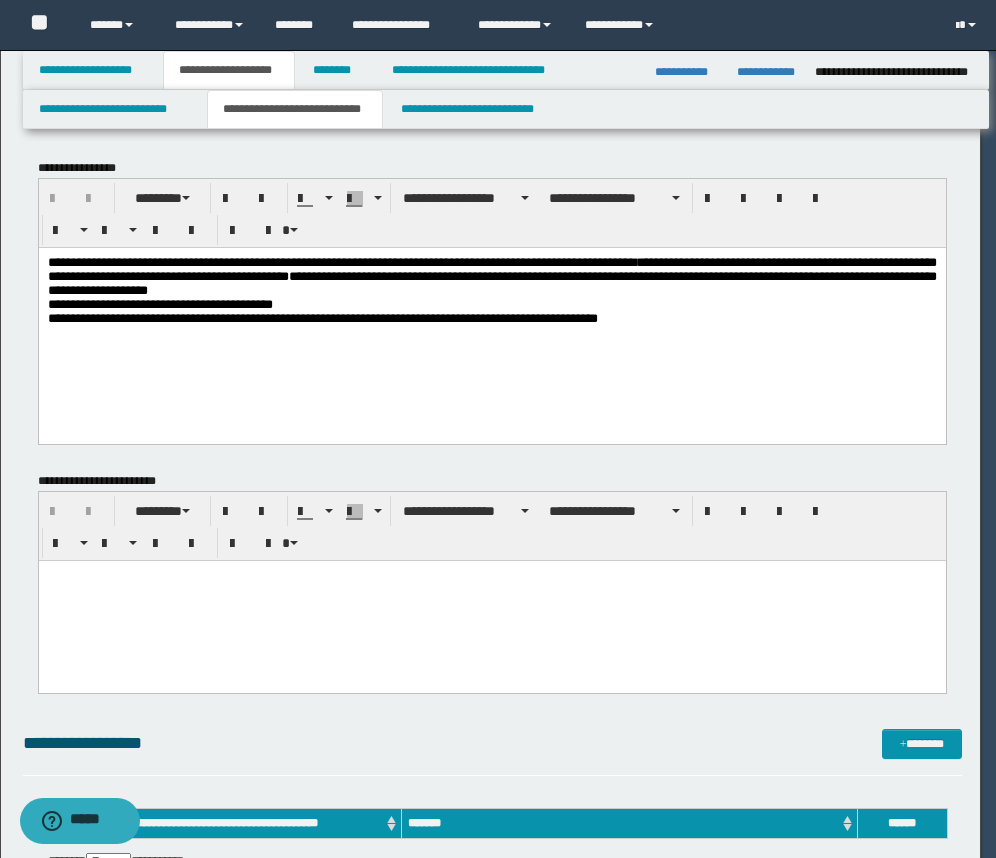 scroll, scrollTop: 0, scrollLeft: 0, axis: both 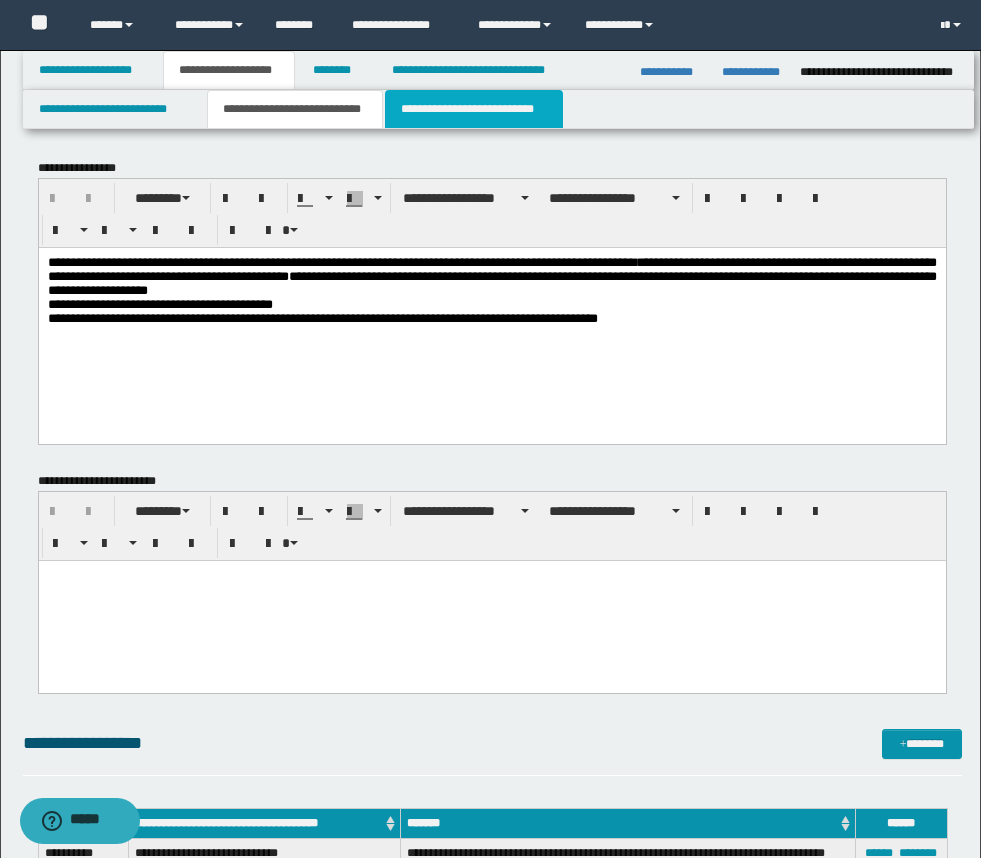 click on "**********" at bounding box center (474, 109) 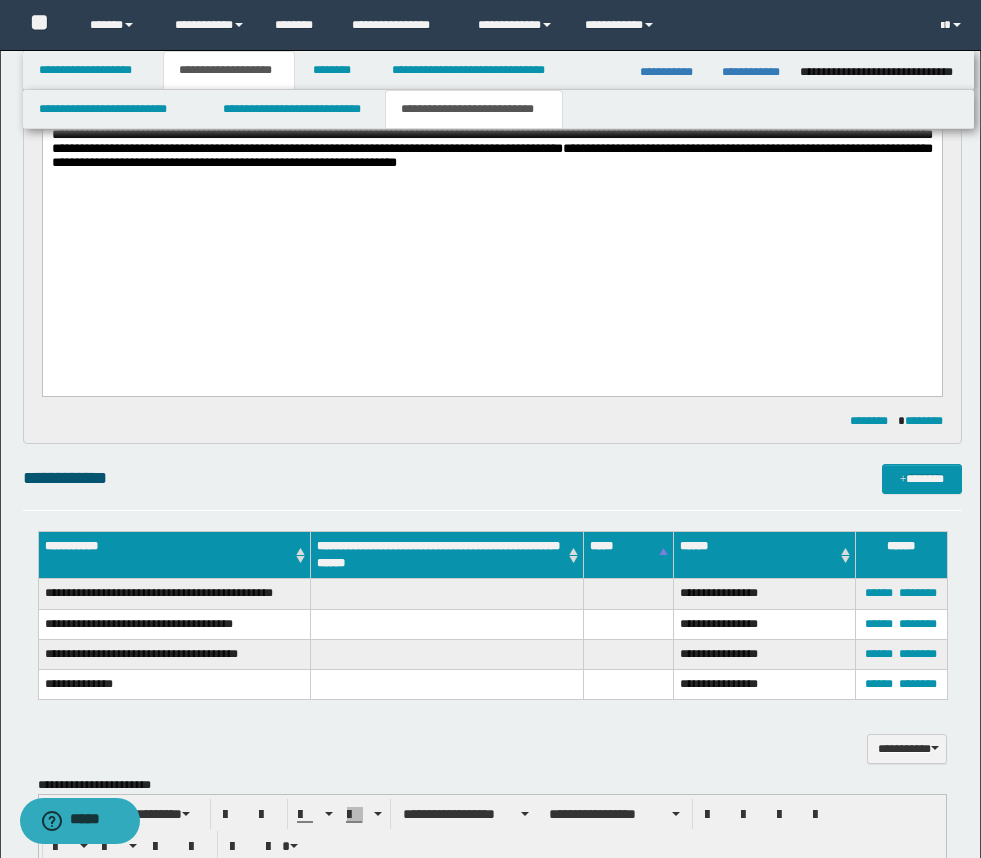 scroll, scrollTop: 1167, scrollLeft: 0, axis: vertical 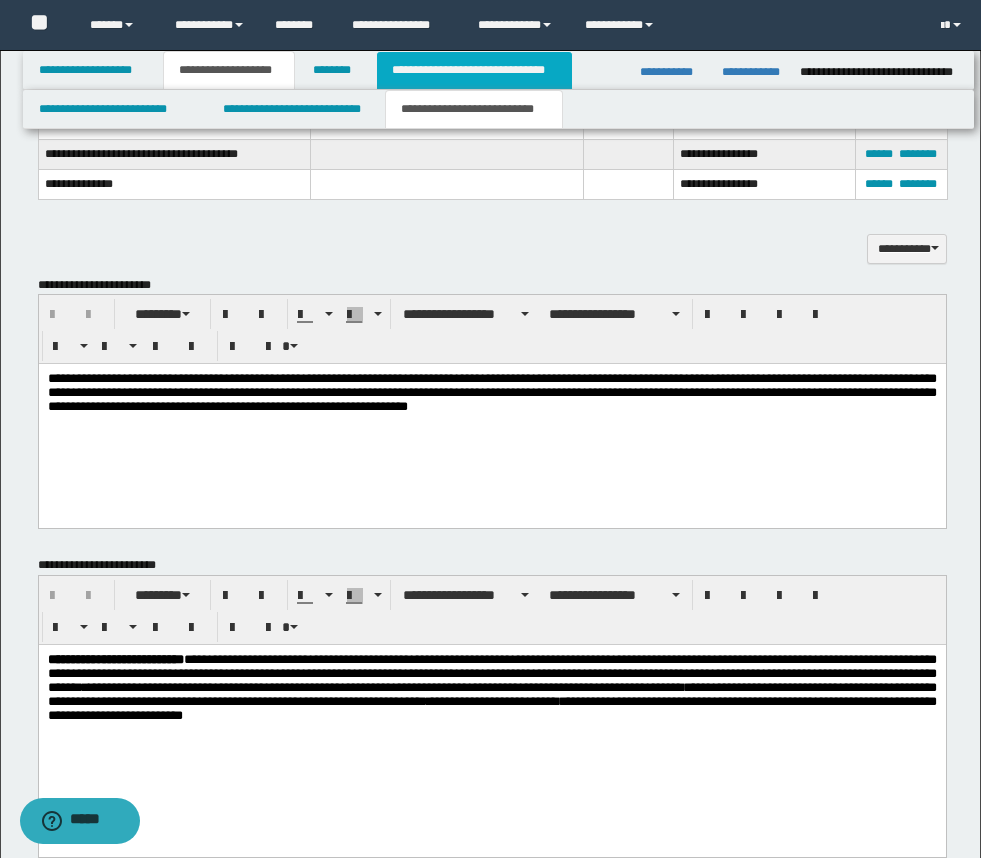 click on "**********" at bounding box center (474, 70) 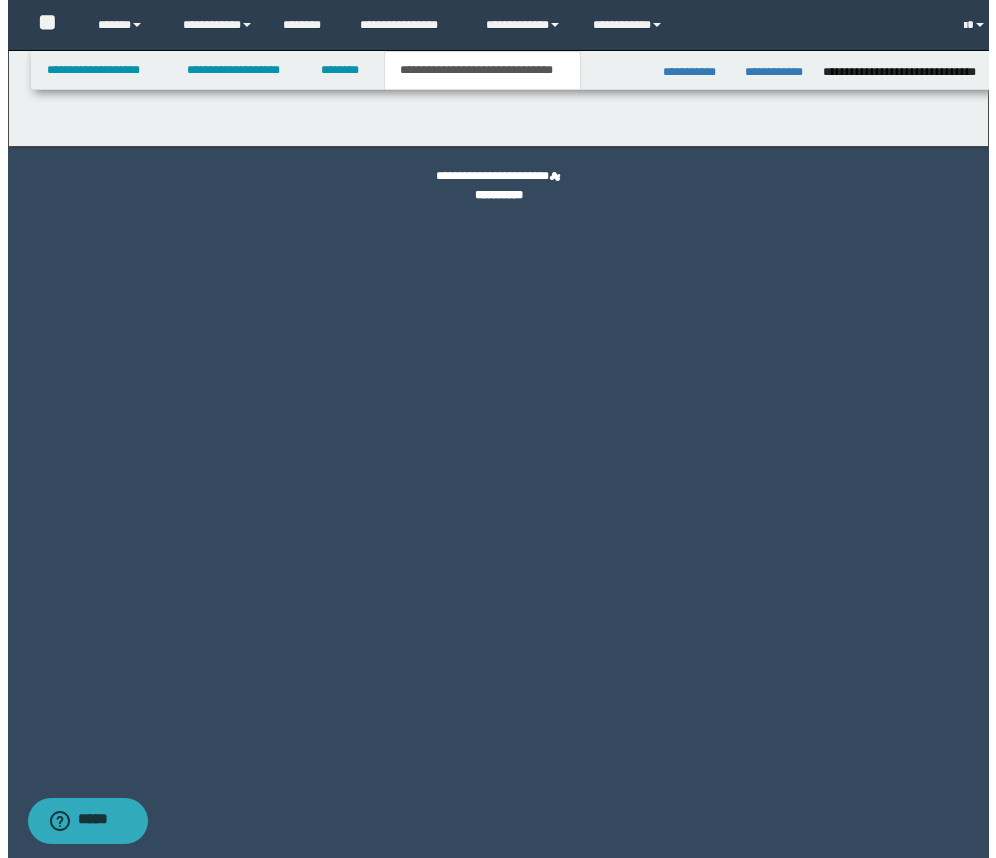 scroll, scrollTop: 0, scrollLeft: 0, axis: both 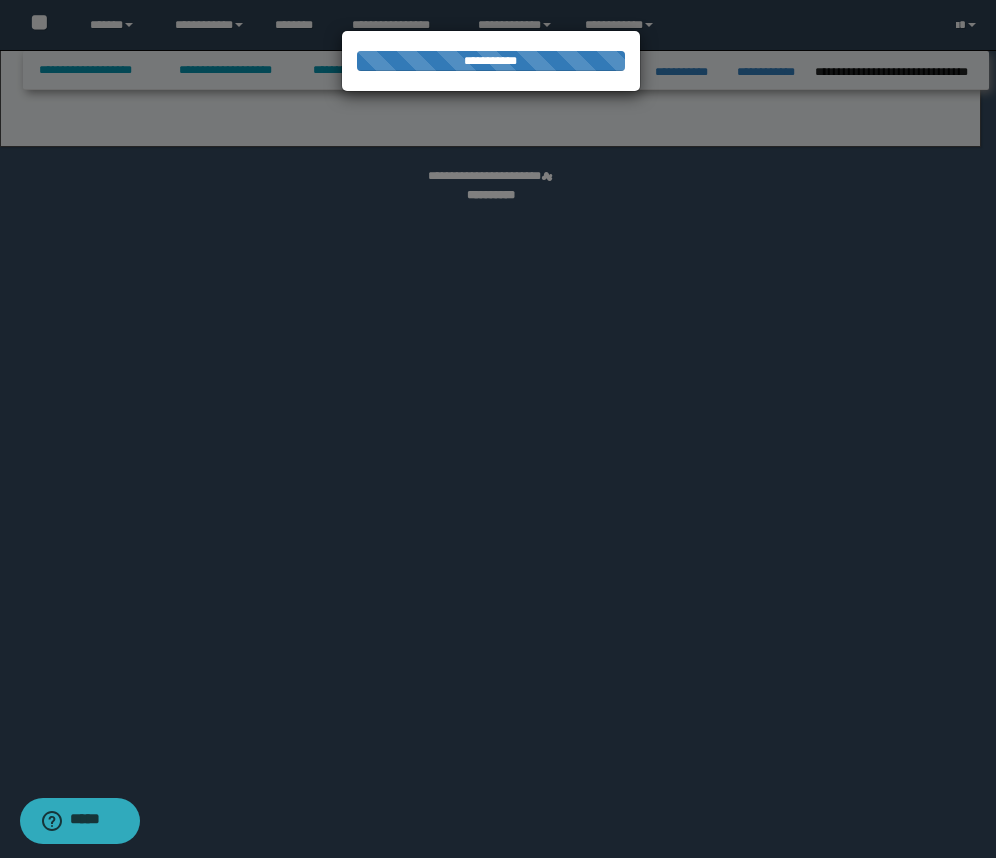 select on "*" 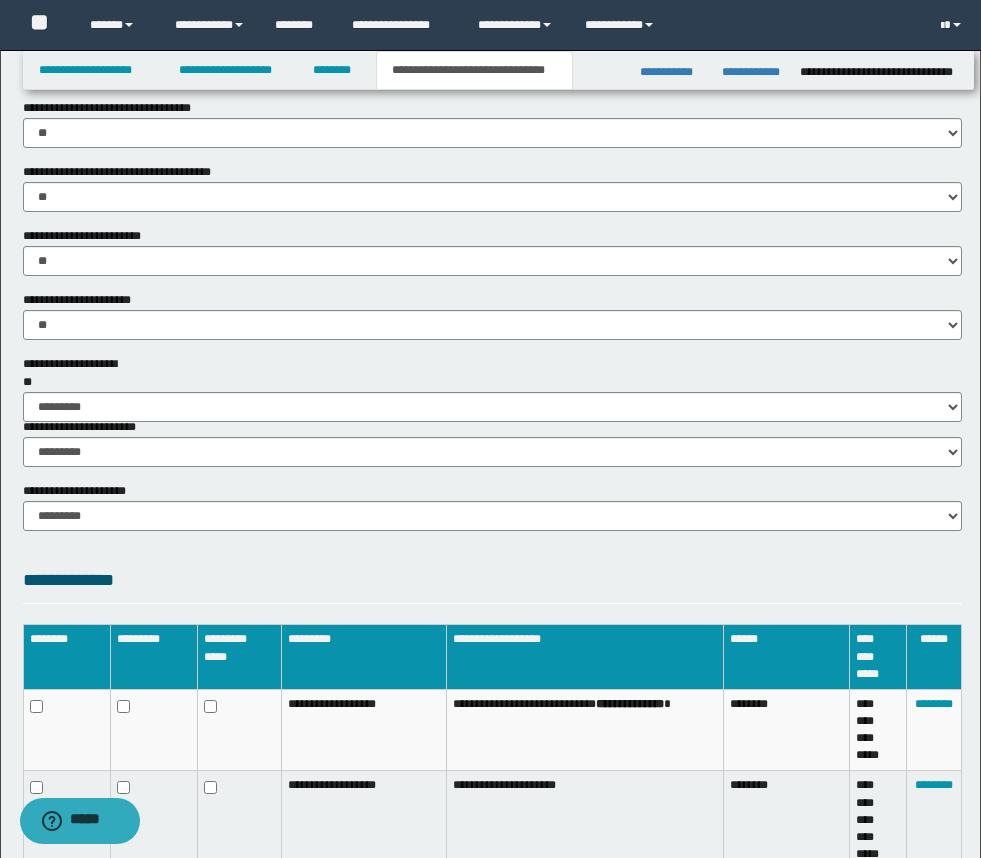 scroll, scrollTop: 1512, scrollLeft: 0, axis: vertical 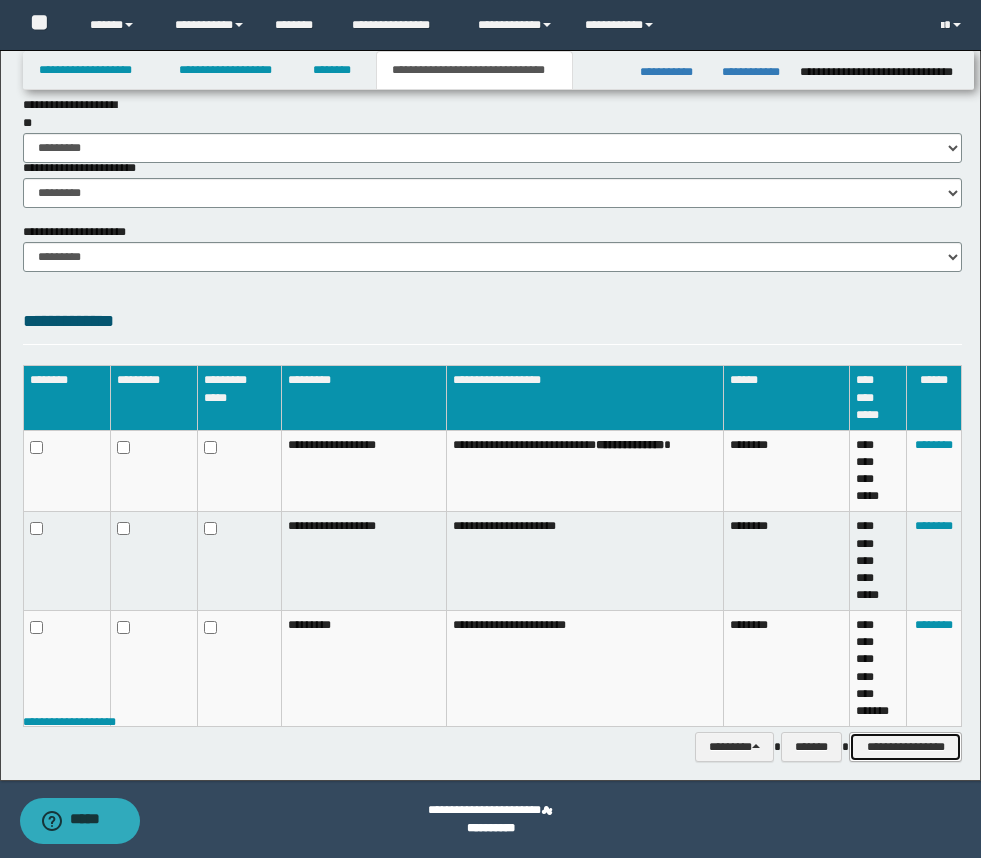 click on "**********" at bounding box center (905, 747) 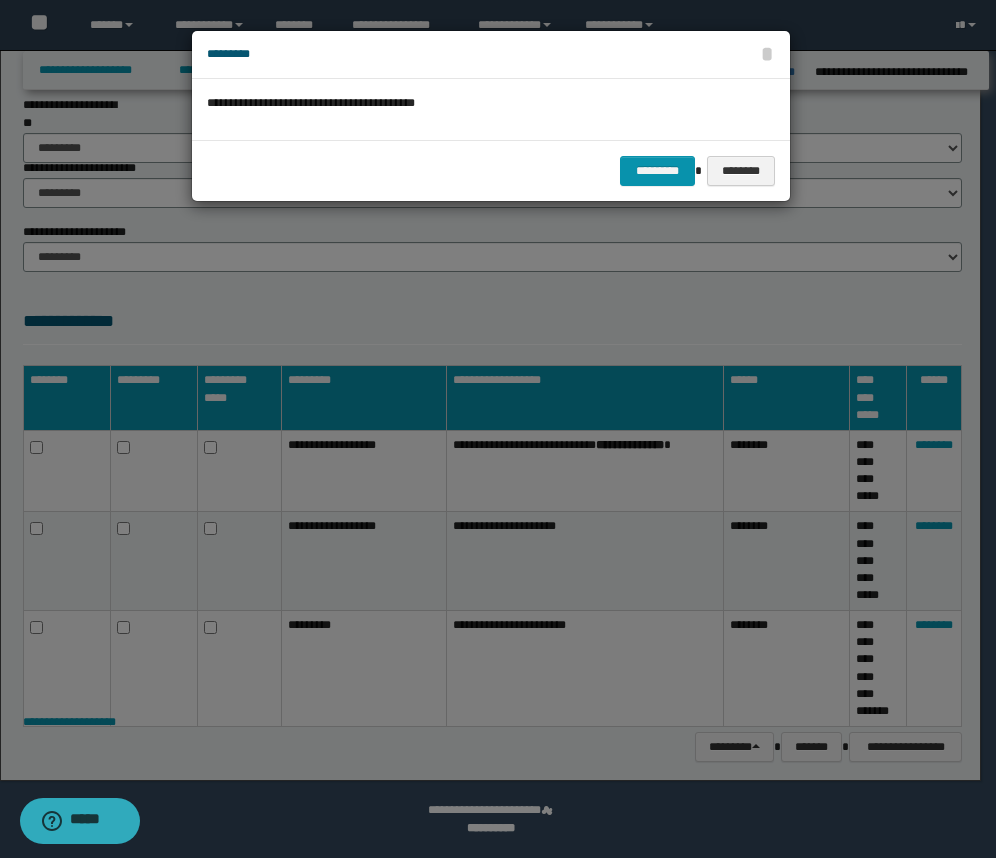 click on "*********
********" at bounding box center (491, 170) 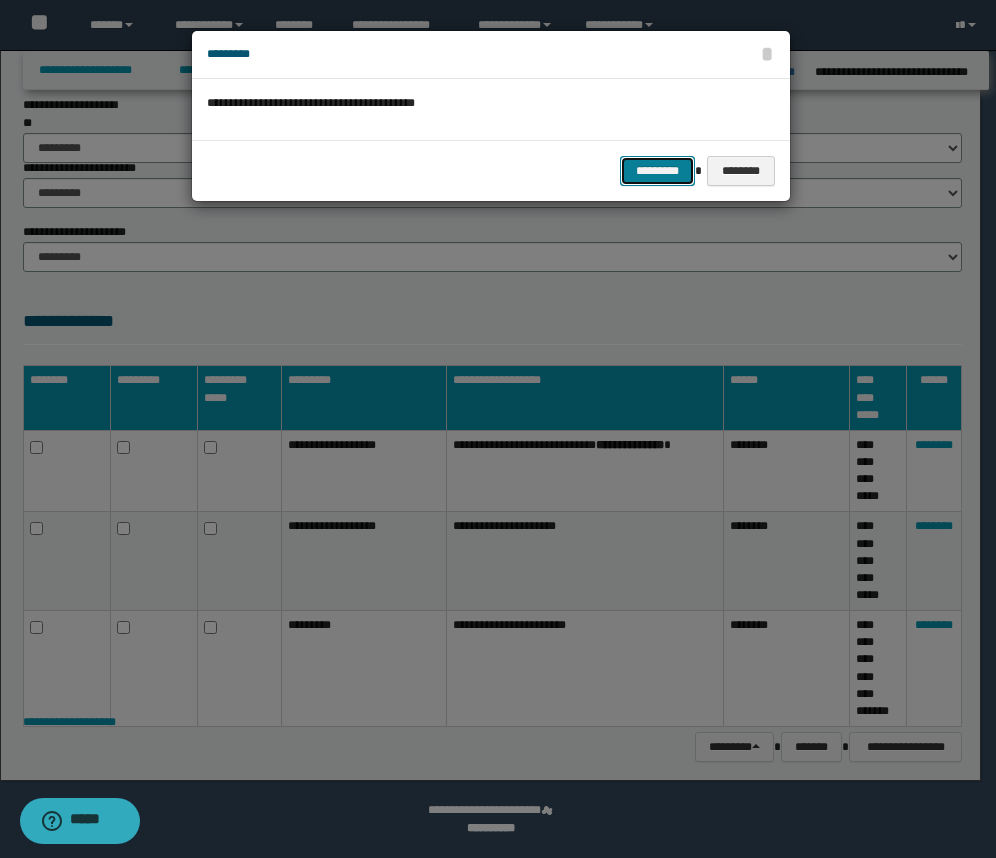 click on "*********" at bounding box center [657, 171] 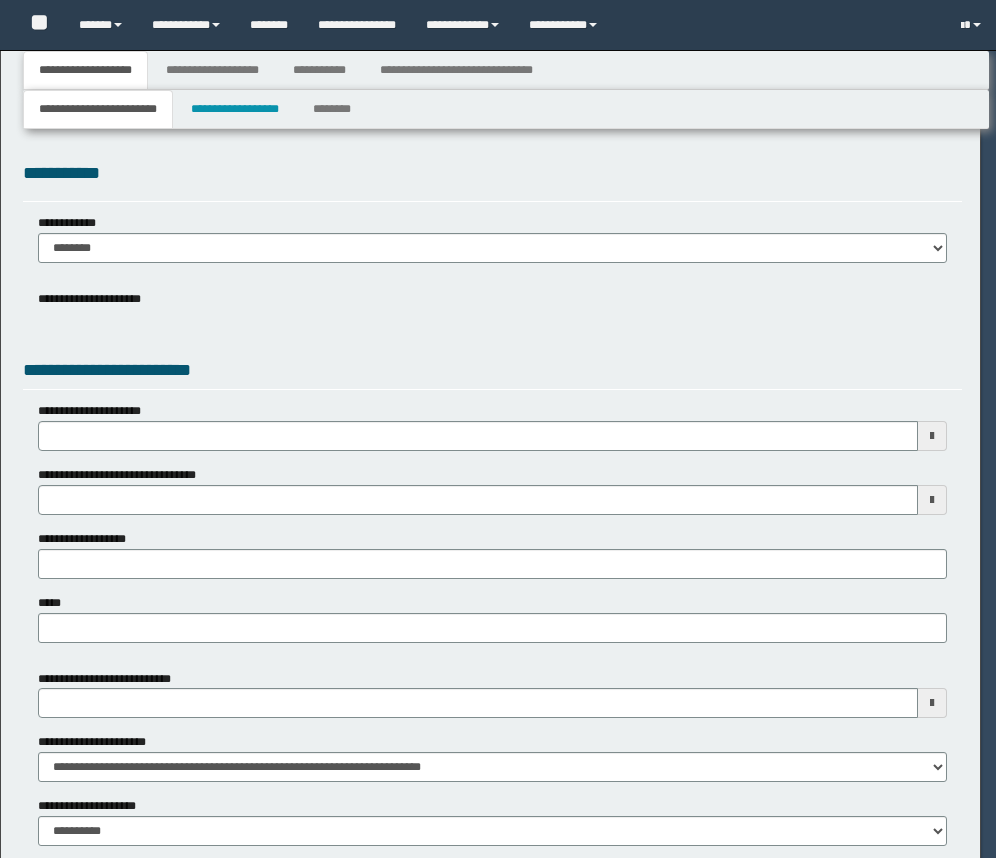 scroll, scrollTop: 0, scrollLeft: 0, axis: both 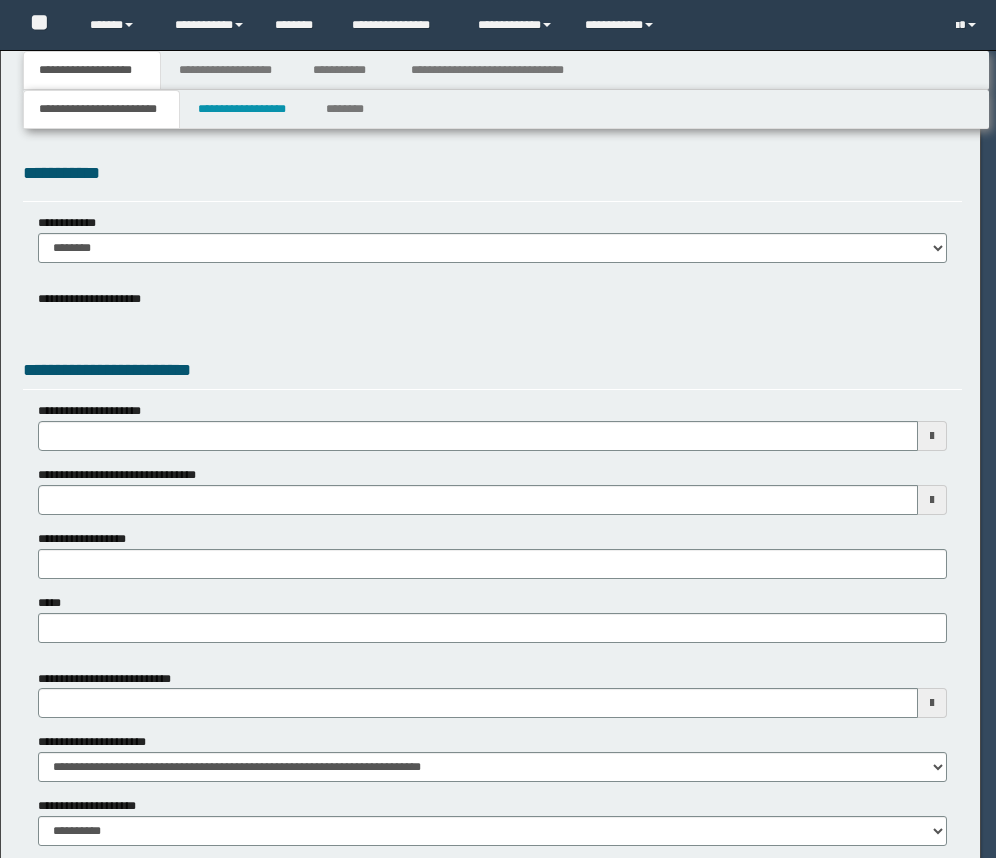 select on "**" 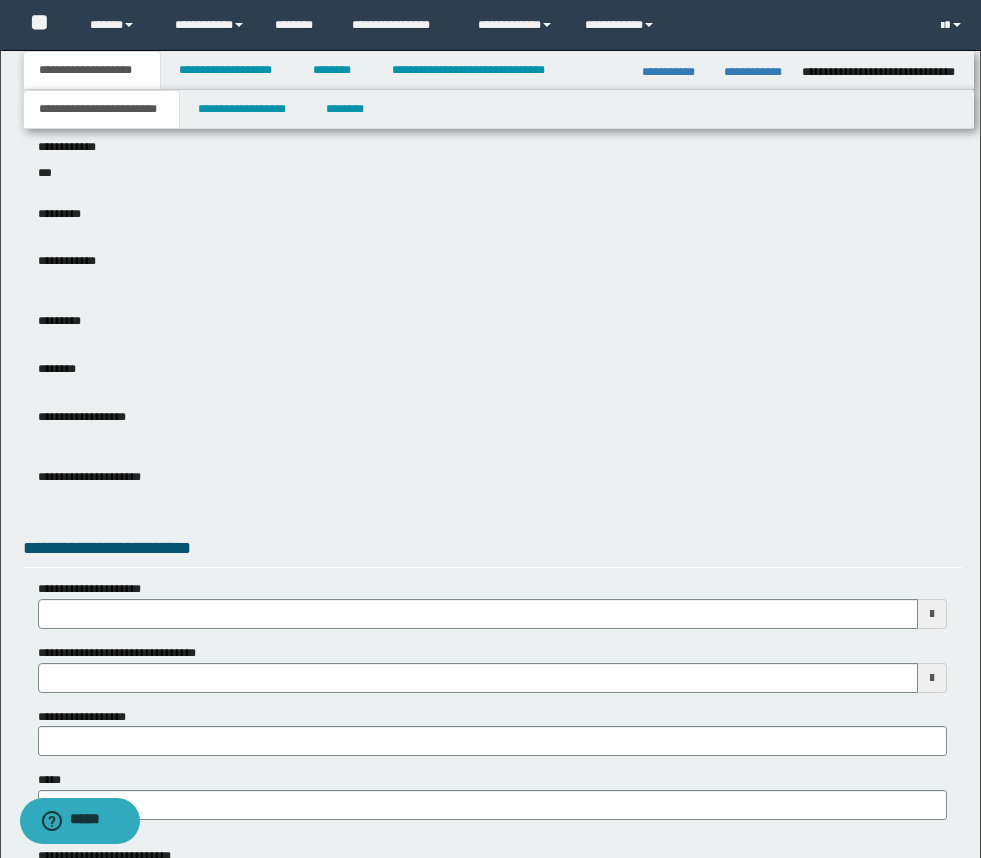 scroll, scrollTop: 712, scrollLeft: 0, axis: vertical 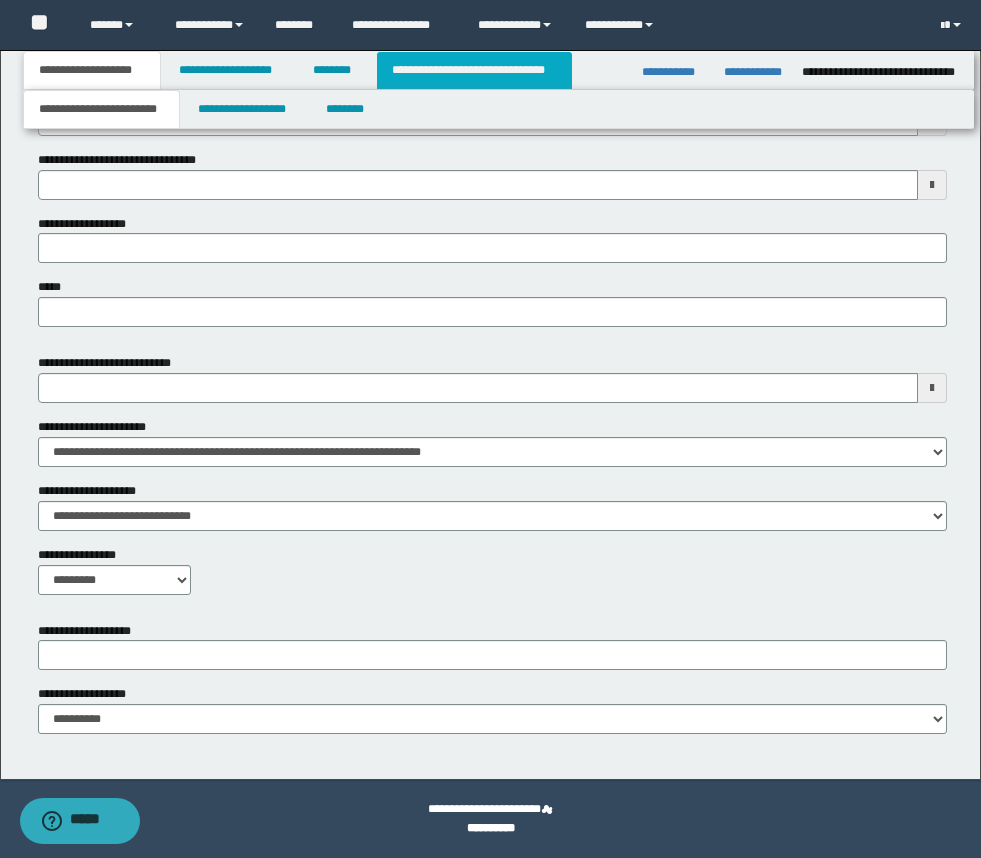 click on "**********" at bounding box center (474, 70) 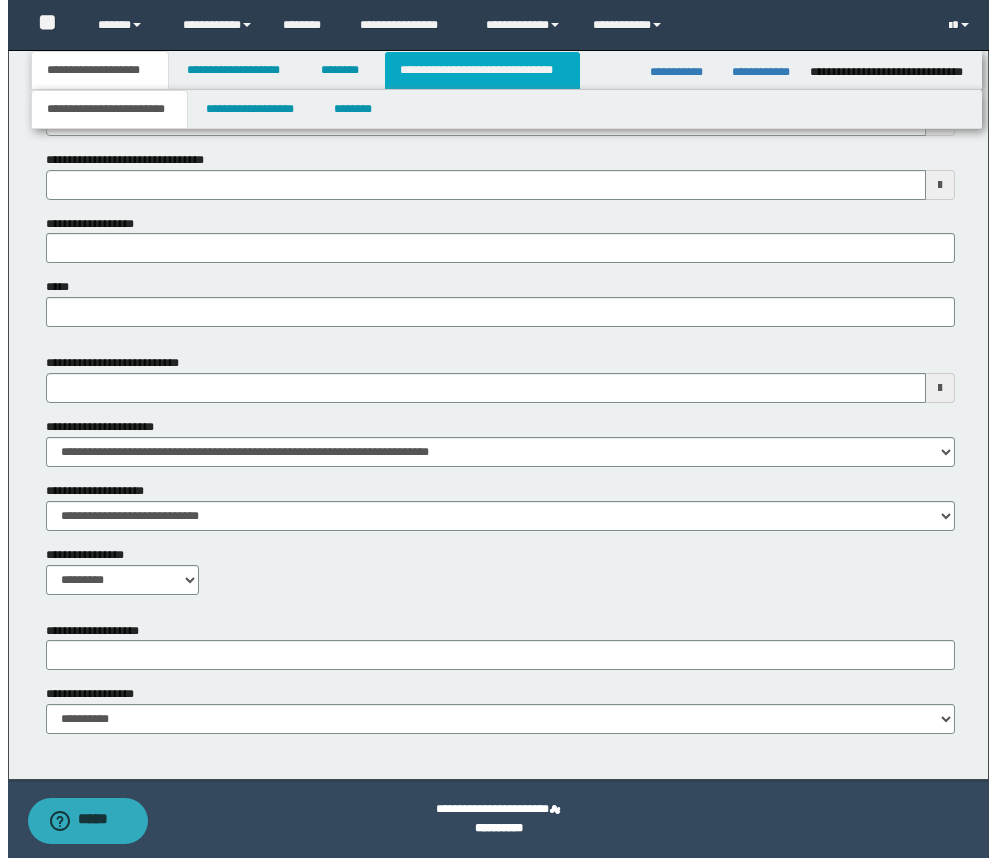 scroll, scrollTop: 0, scrollLeft: 0, axis: both 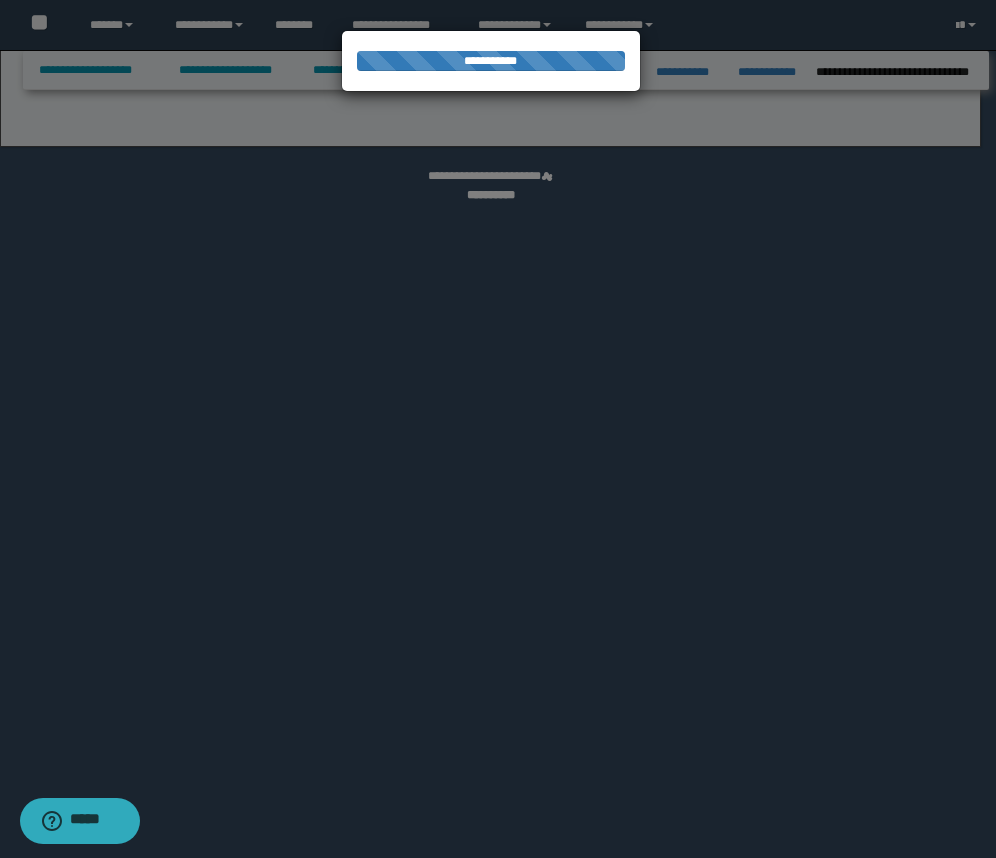 select on "*" 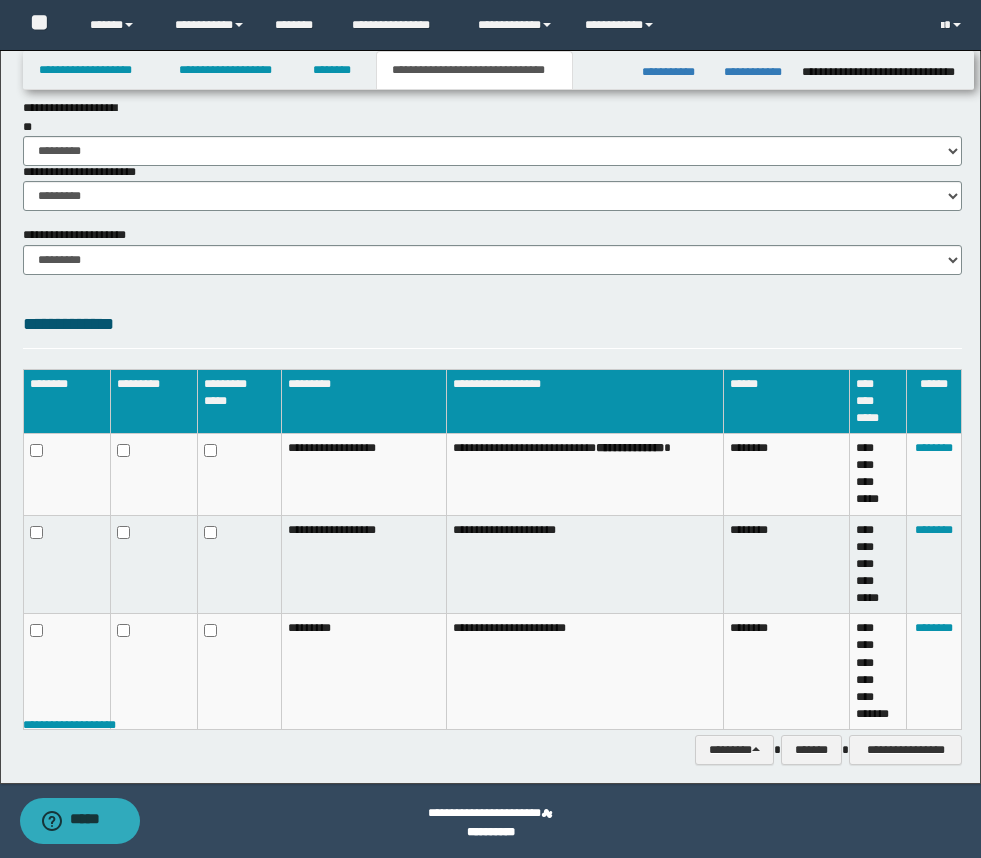 scroll, scrollTop: 1542, scrollLeft: 0, axis: vertical 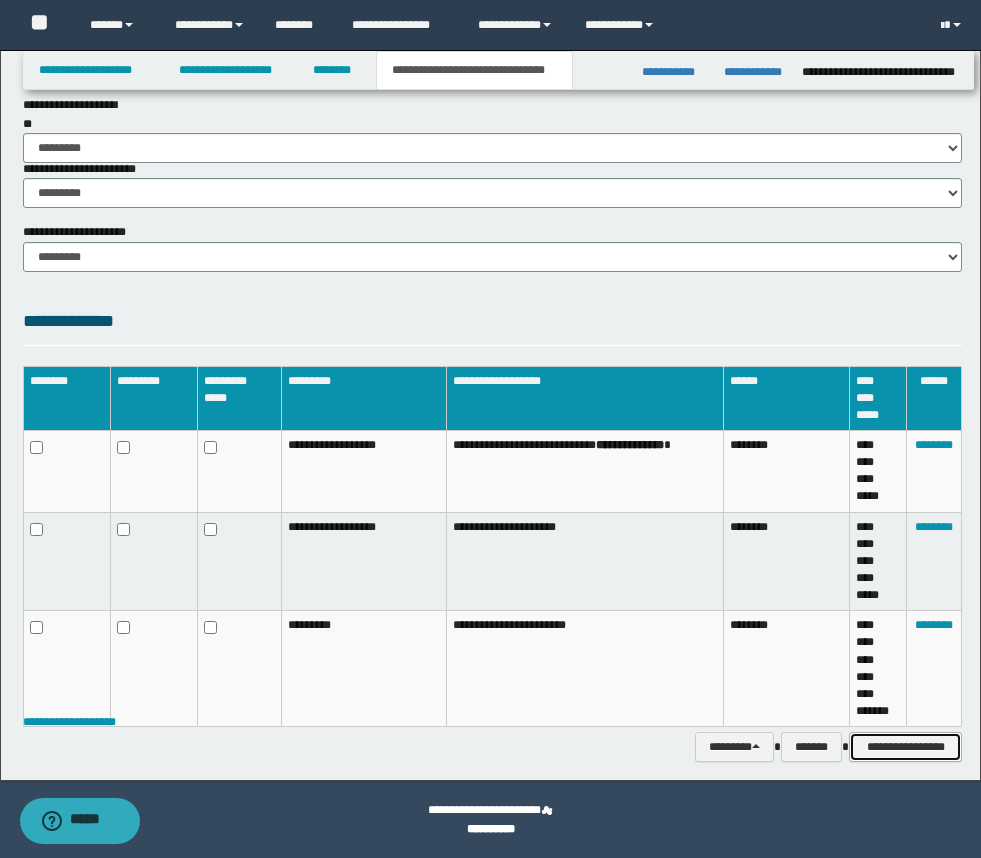 click on "**********" at bounding box center (905, 747) 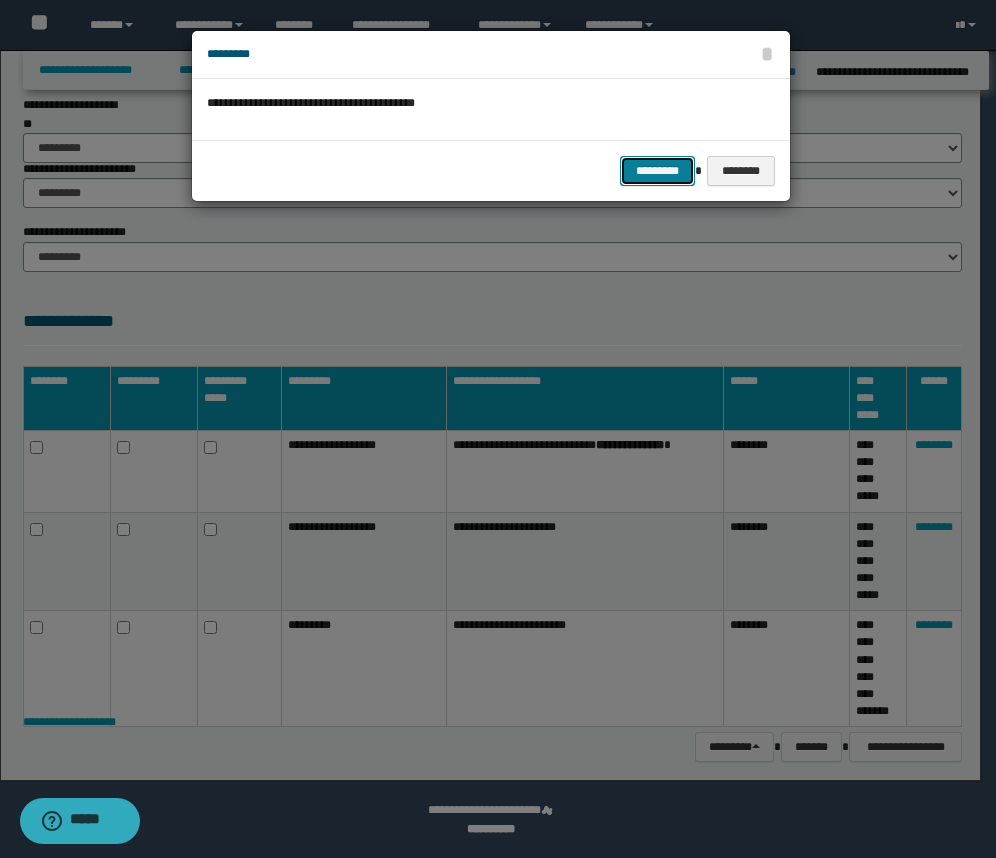 click on "*********" at bounding box center [657, 171] 